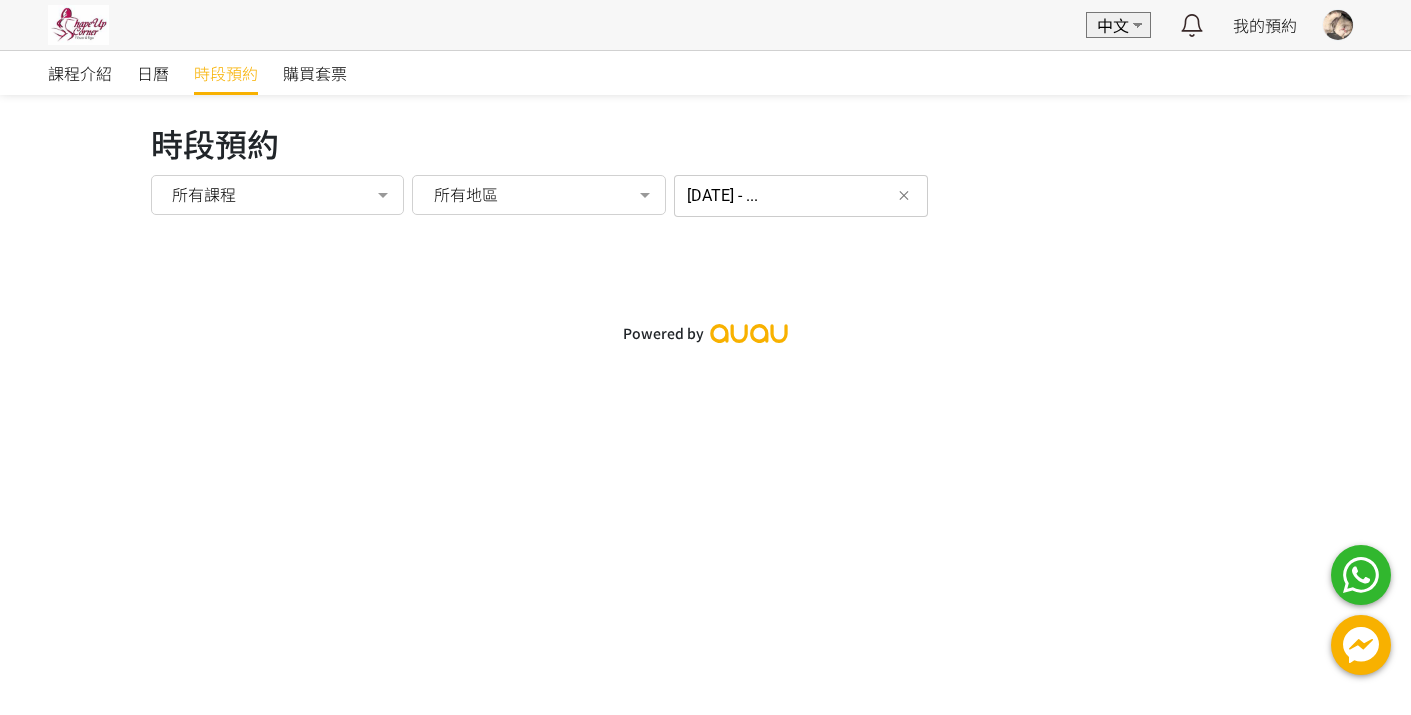 scroll, scrollTop: 0, scrollLeft: 0, axis: both 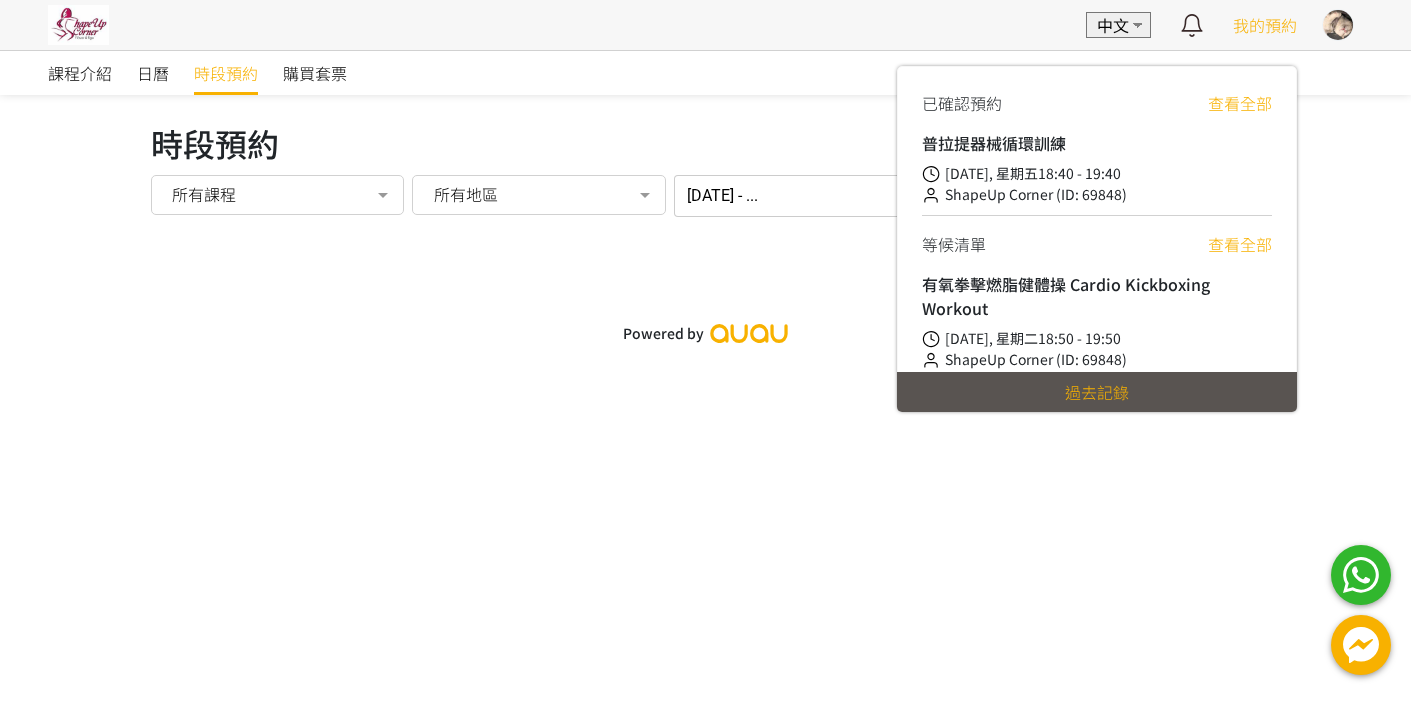 click on "我的預約" at bounding box center (1265, 25) 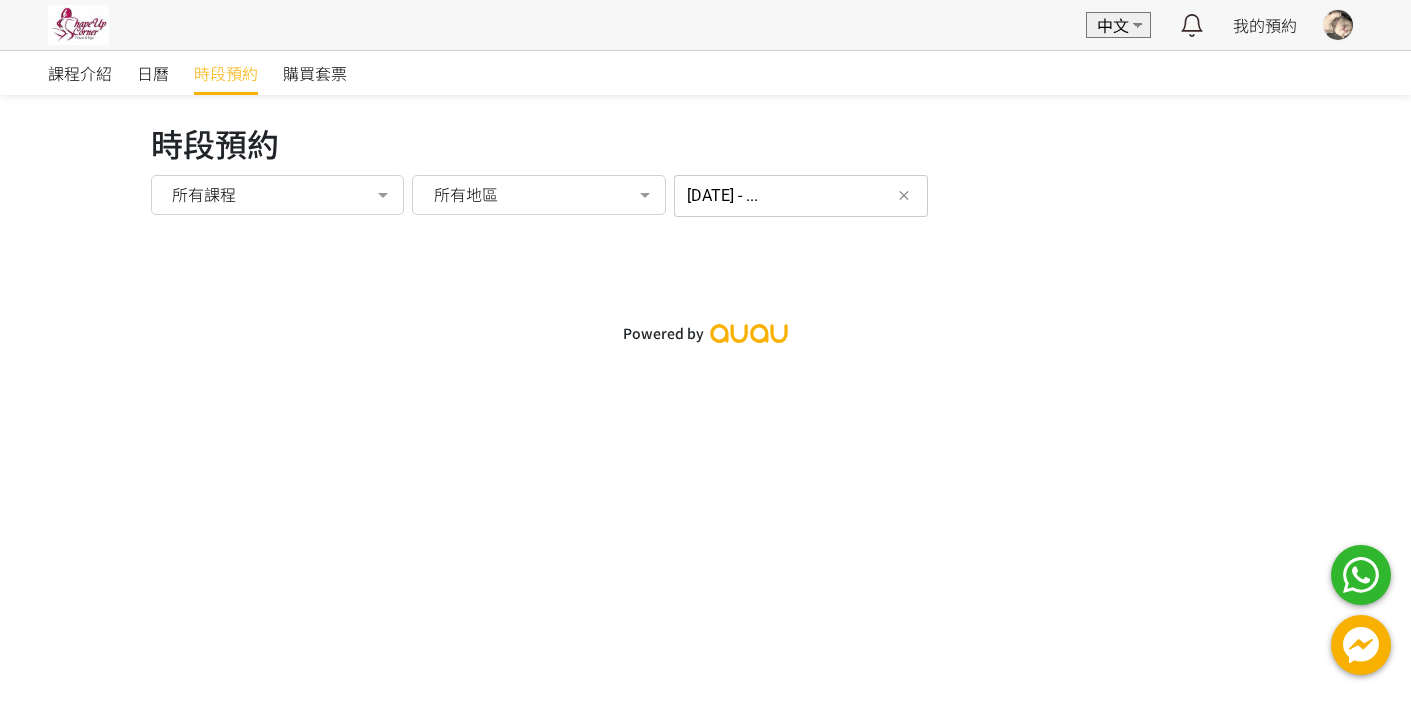 click at bounding box center [1338, 25] 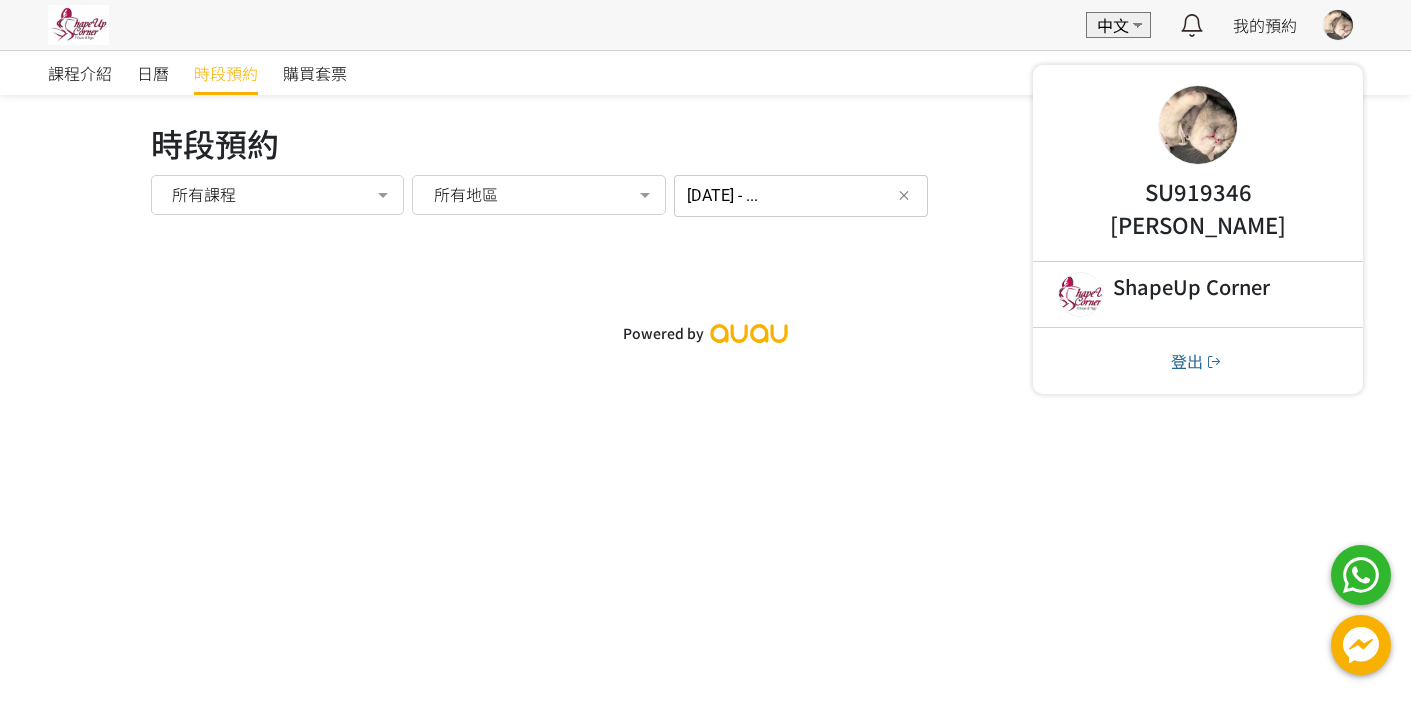 click on "時段預約" at bounding box center (706, 143) 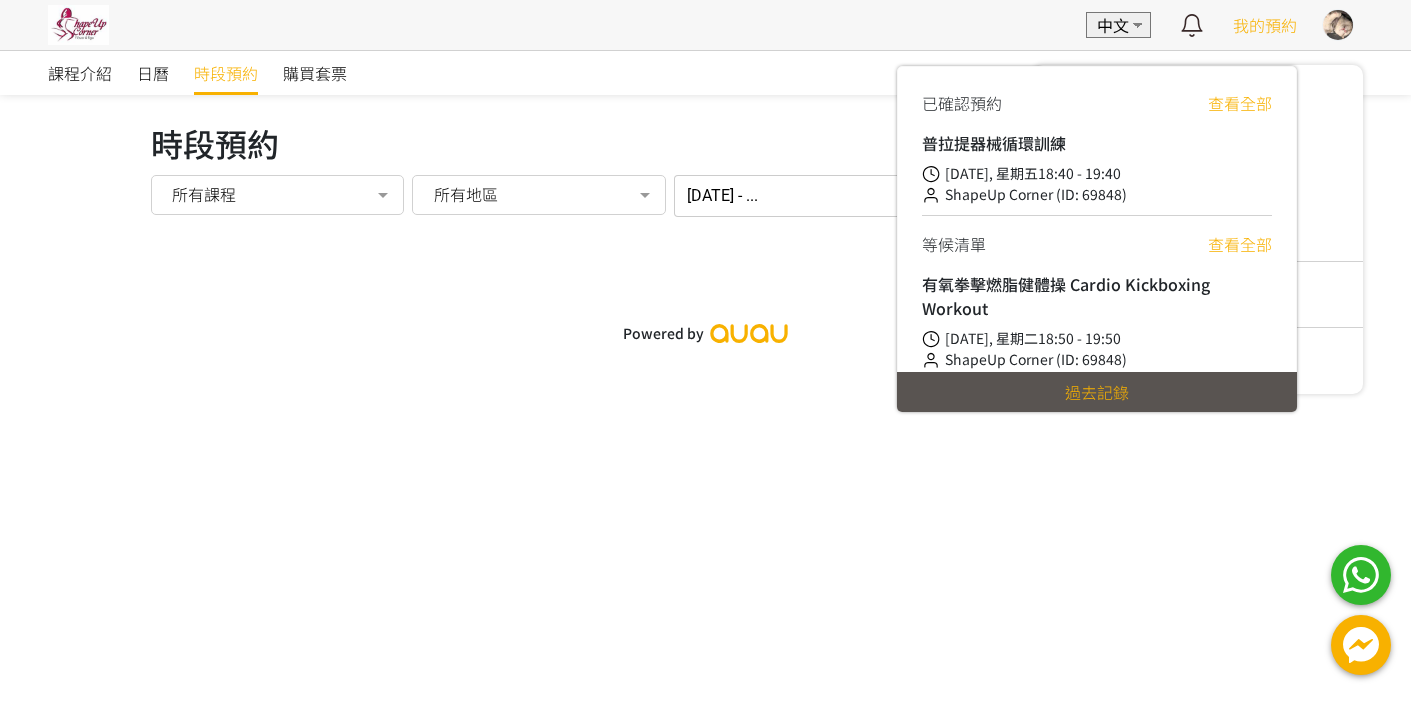 click on "我的預約" at bounding box center [1265, 25] 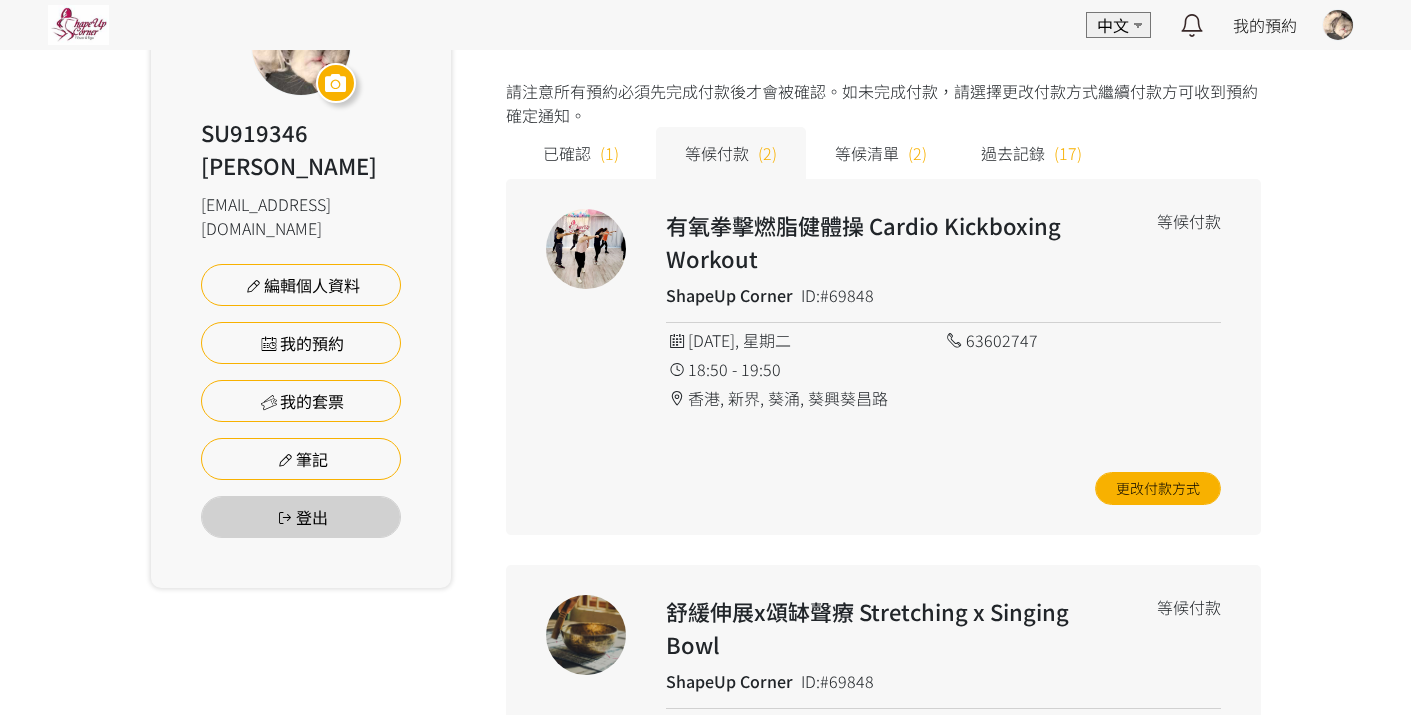 scroll, scrollTop: 224, scrollLeft: 0, axis: vertical 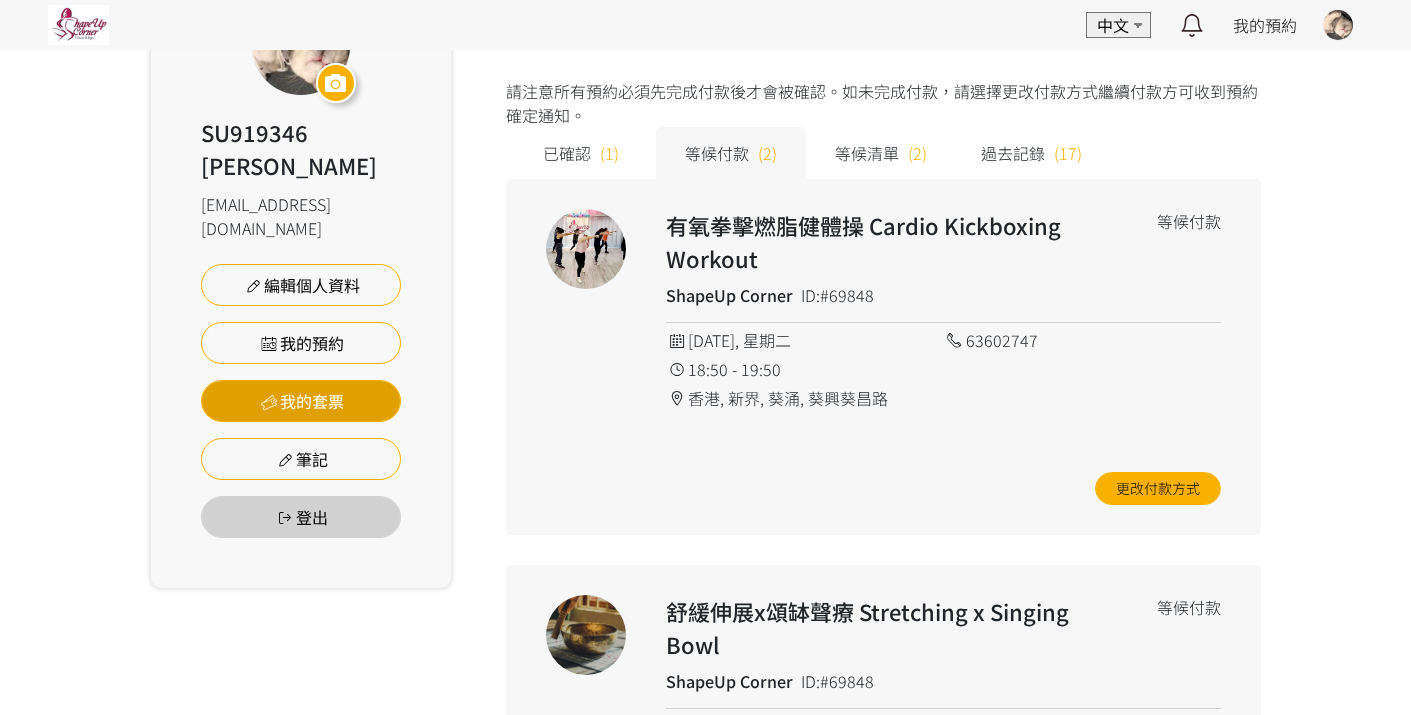 click on "我的套票" at bounding box center [301, 401] 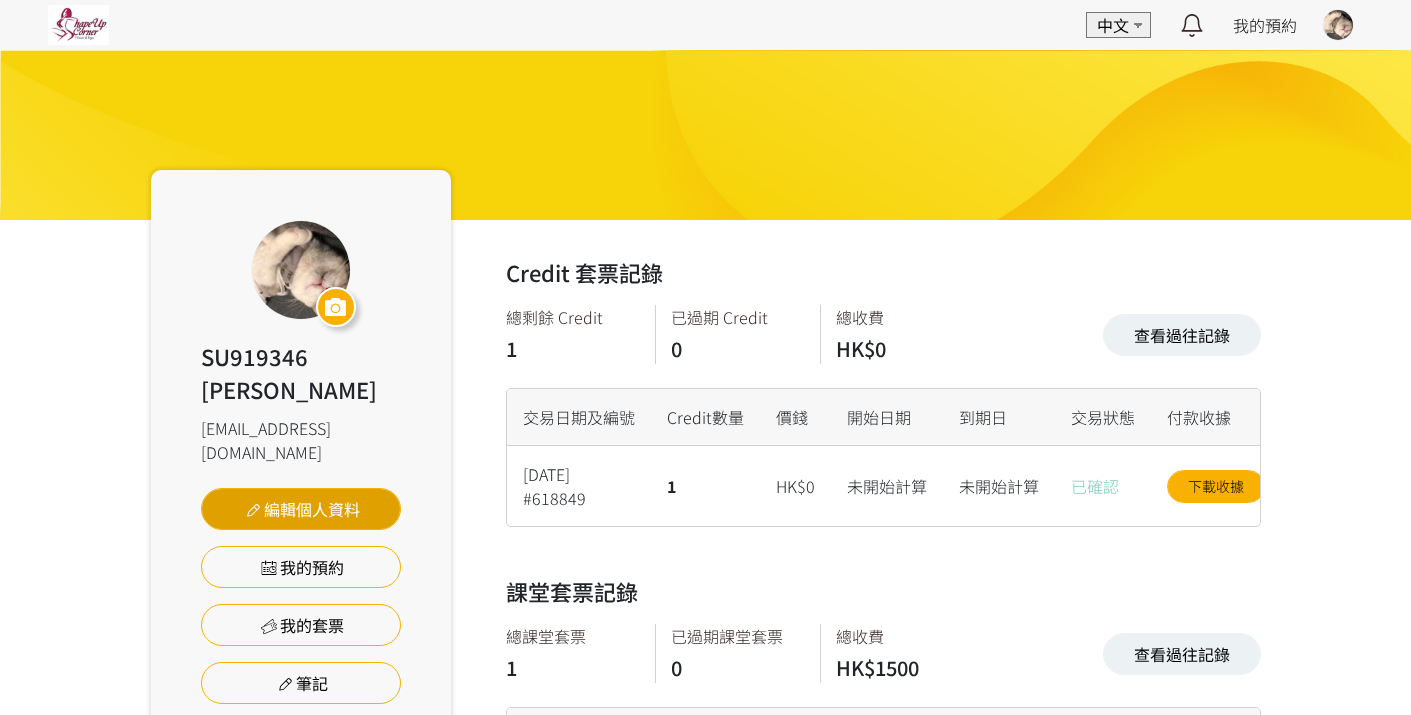 scroll, scrollTop: 0, scrollLeft: 0, axis: both 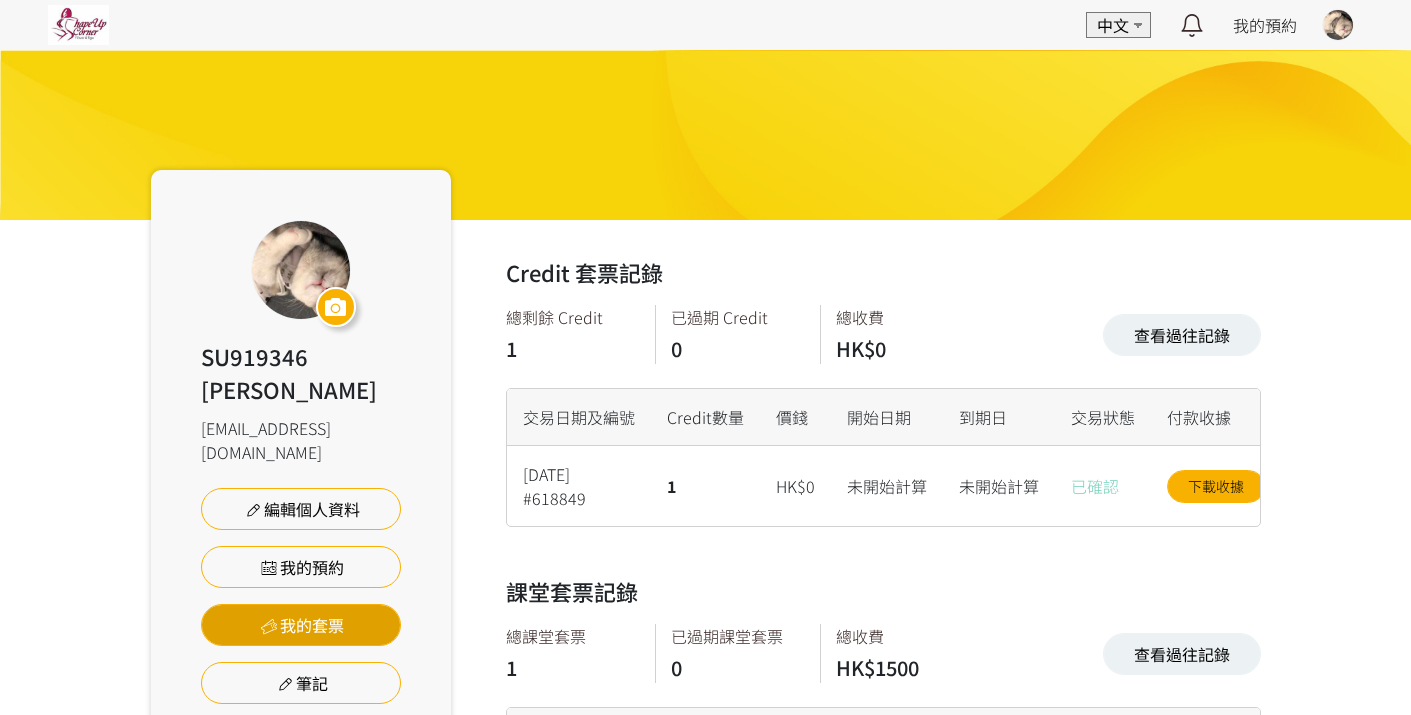 click on "我的套票" at bounding box center [301, 625] 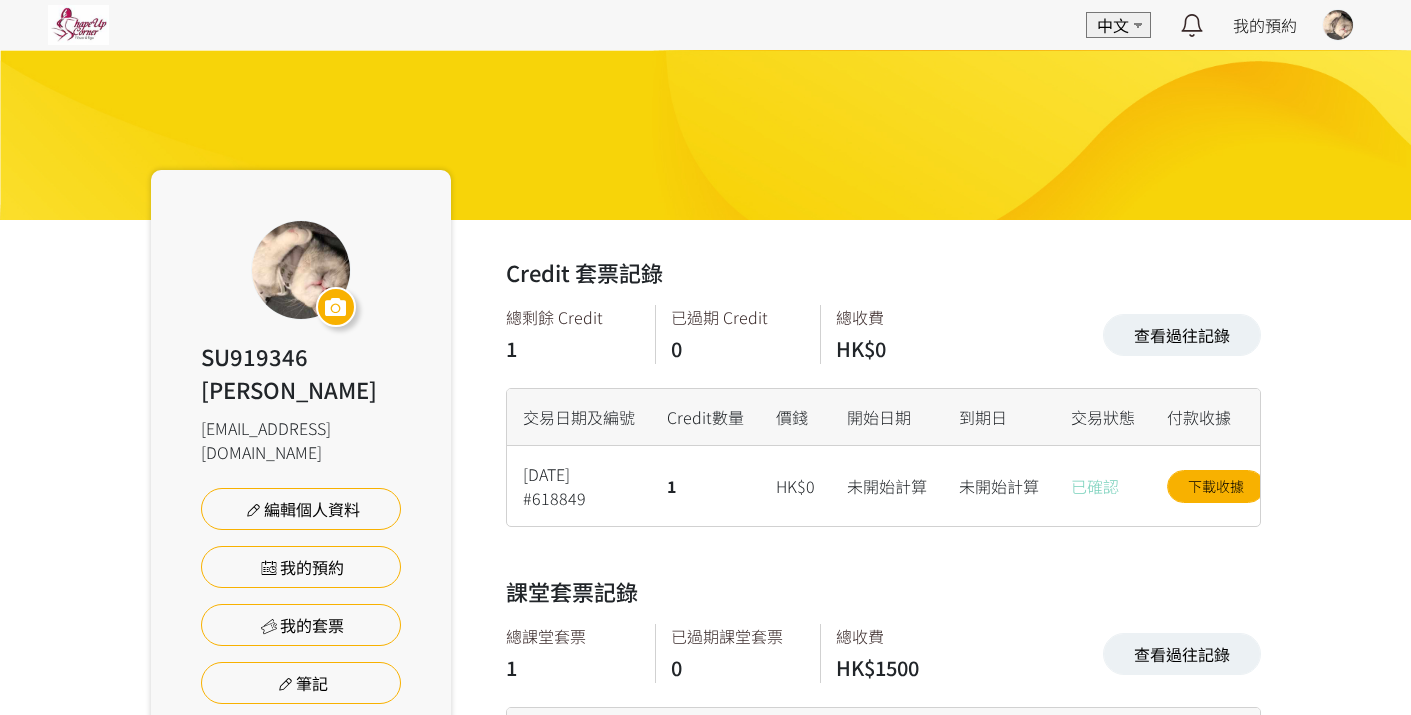 scroll, scrollTop: 0, scrollLeft: 0, axis: both 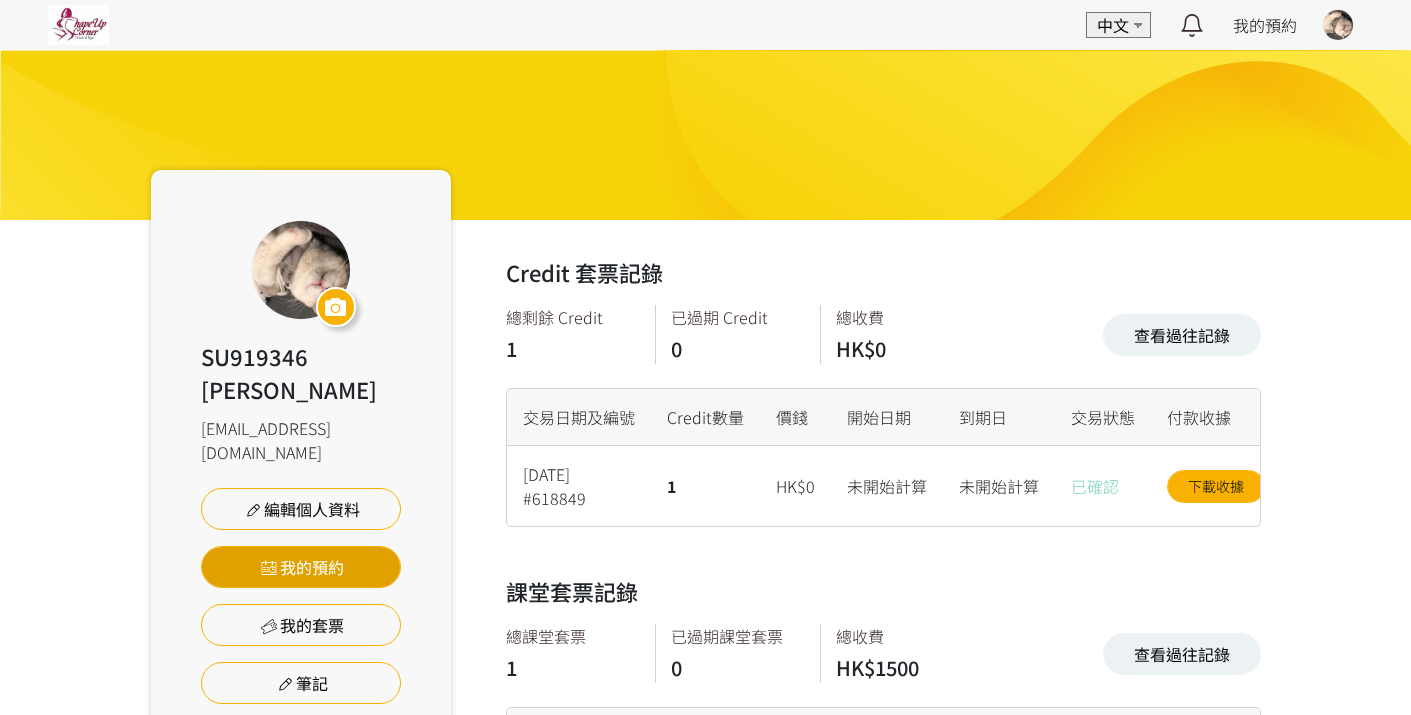 click on "我的預約" at bounding box center (301, 567) 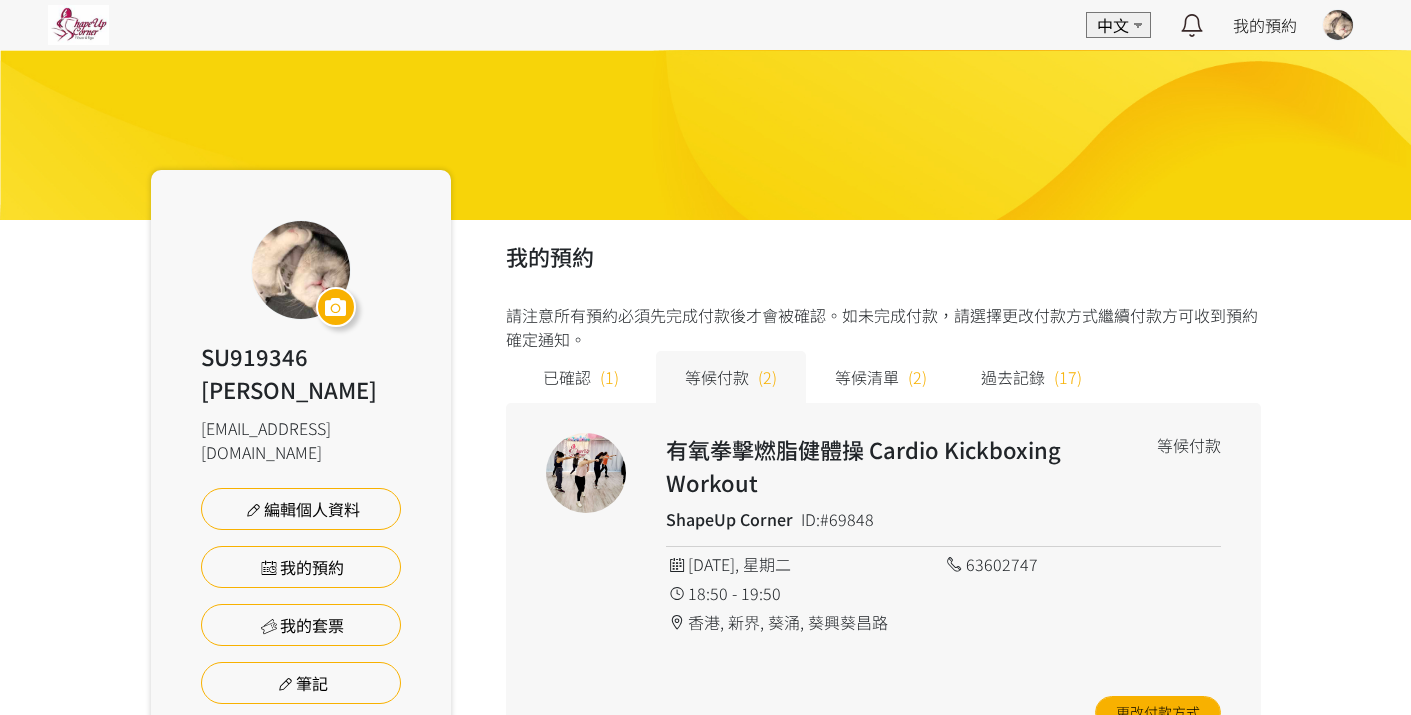 scroll, scrollTop: 0, scrollLeft: 0, axis: both 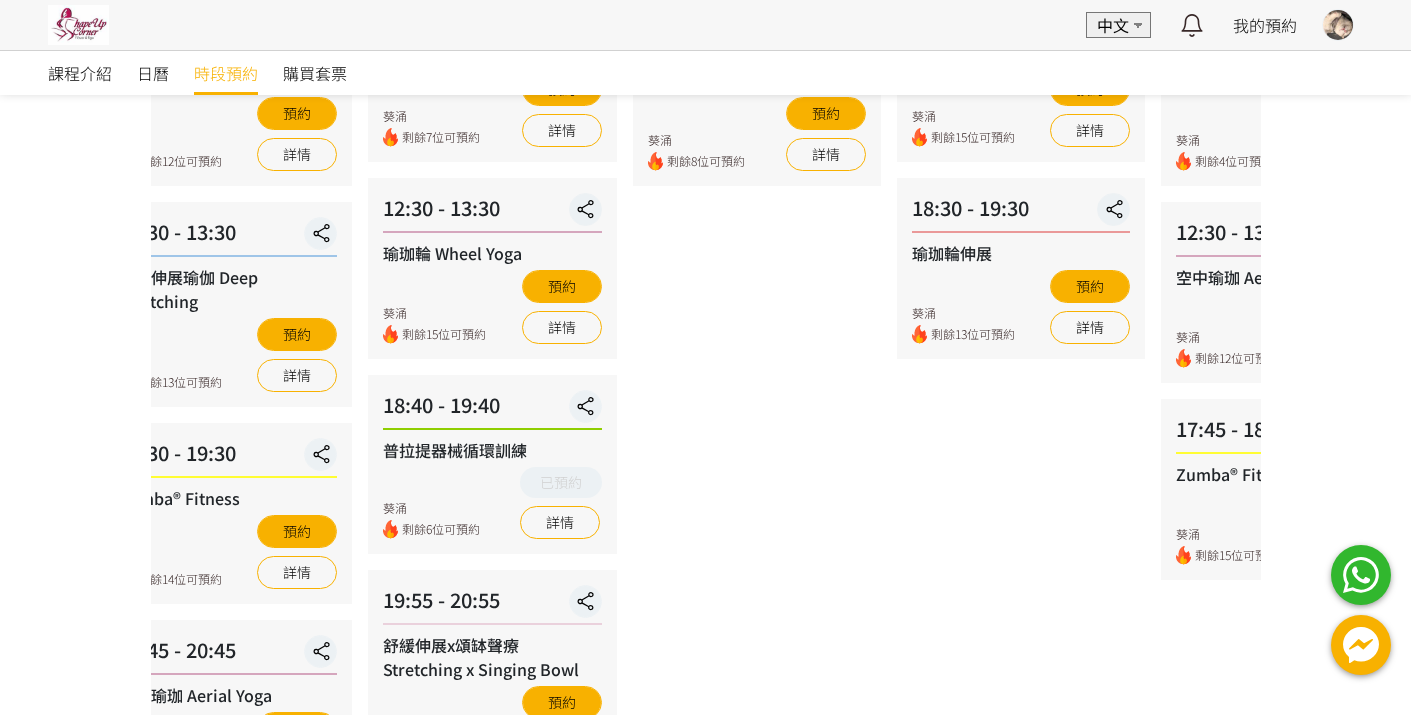 click on "EN 中文       最新通知     ShapeUp Corner   已確認你的預約 2025/07/25 星期五 18:40 普拉提 | 普拉提器械循環訓練，請如期準時   9日前   詳情   ShapeUp Corner   你的預約等待付款 2025/07/25 星期五 18:40 普拉提 | 普拉提器械循環訓練   9日前   詳情     普拉提 | 普拉提器械循環訓練 即將開始，請按時上課   10日前   詳情   ShapeUp Corner   你的預約等待付款 2025/07/25 星期五 19:55 瑜伽 | 舒緩伸展x頌缽聲療 Stretching x Singing Bowl   11日前   詳情   ShapeUp Corner   已取消你的預約 2025/07/11 星期五 19:55 瑜伽 | 舒緩伸展x頌缽聲療 Stretching x Singing Bowl   11日前   詳情     健身 | 4D Pro 彈繩 4D Pro Bungee 即將開始，請按時上課   12日前   詳情     健身 | 修身普拉提 Pilates Workout 即將開始，請按時上課   12日前   詳情   ShapeUp Corner     17日前   詳情   ShapeUp Corner     17日前   詳情   ShapeUp Corner     17日前   詳情" at bounding box center (705, 291) 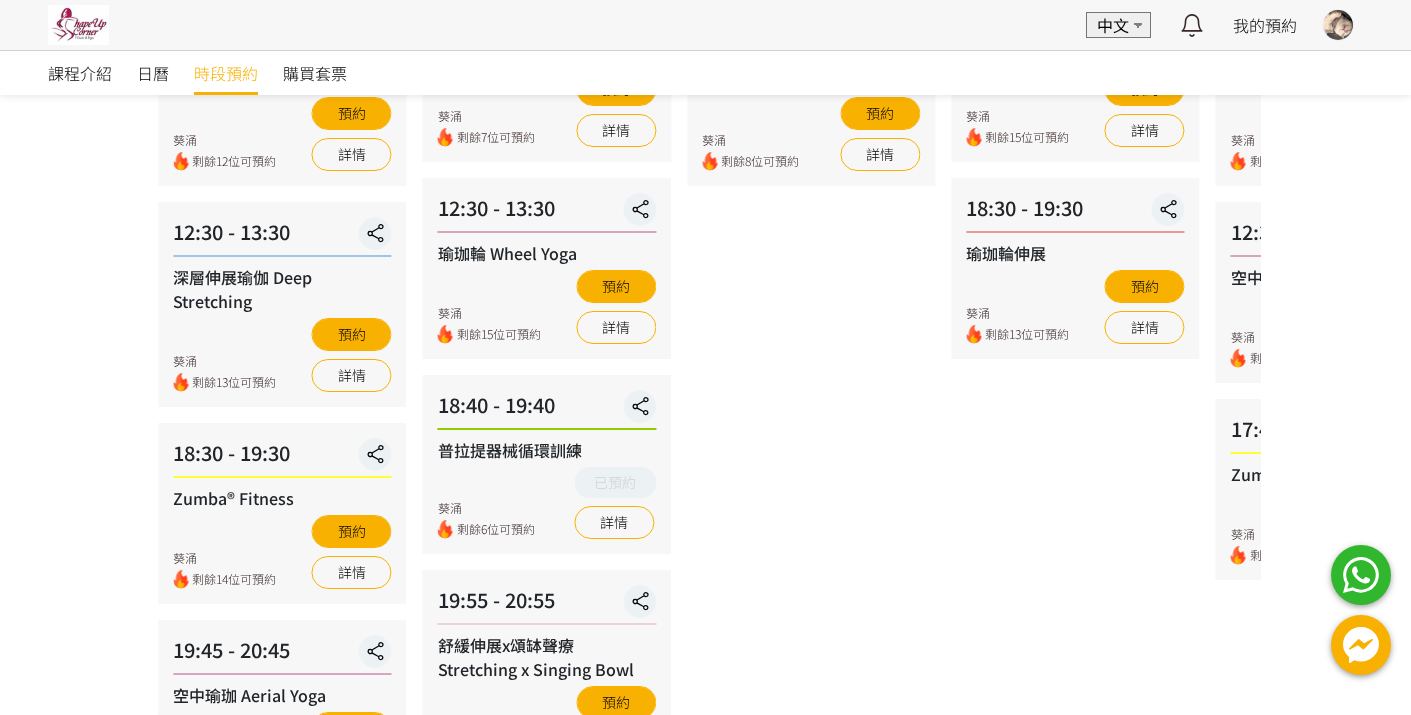 click on "07 -
22
今天
18:50 - 19:50
有氧拳擊燃脂健體操 Cardio Kickboxing Workout
葵涌
剩餘12位可預約
預約
詳情
07 -
23
星期三
09:45 - 10:45
初階普拉提
葵涌
剩餘10位可預約
預約
詳情
18:40 - 19:40
修身普拉提 Pilates Workout
葵涌
剩餘12位可預約
預約
詳情
19:50 - 20:50
4D Pro 彈繩 4D Pro Bungee
葵涌
剩餘7位可預約
預約
詳情
07 -
24
星期四
09:45 - 10:45
剩餘12位可預約" at bounding box center [177, 355] 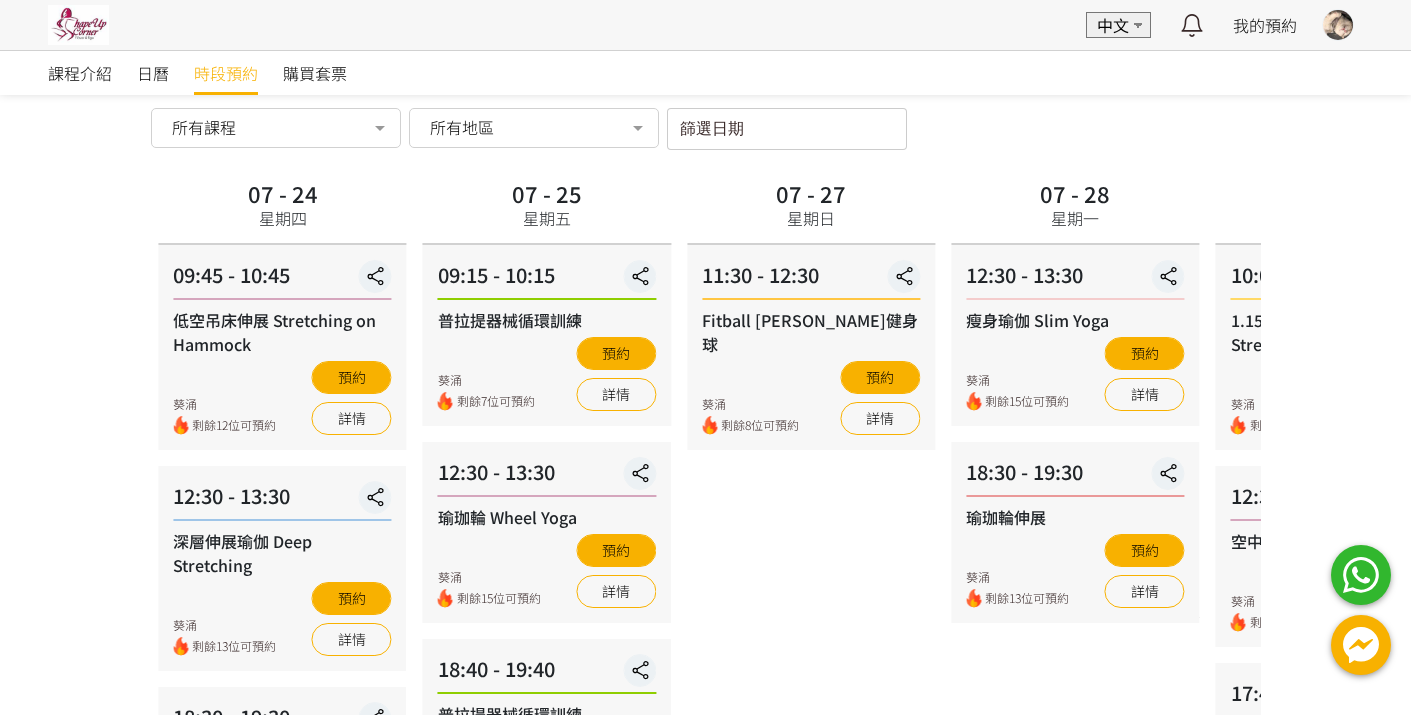 scroll, scrollTop: 67, scrollLeft: 0, axis: vertical 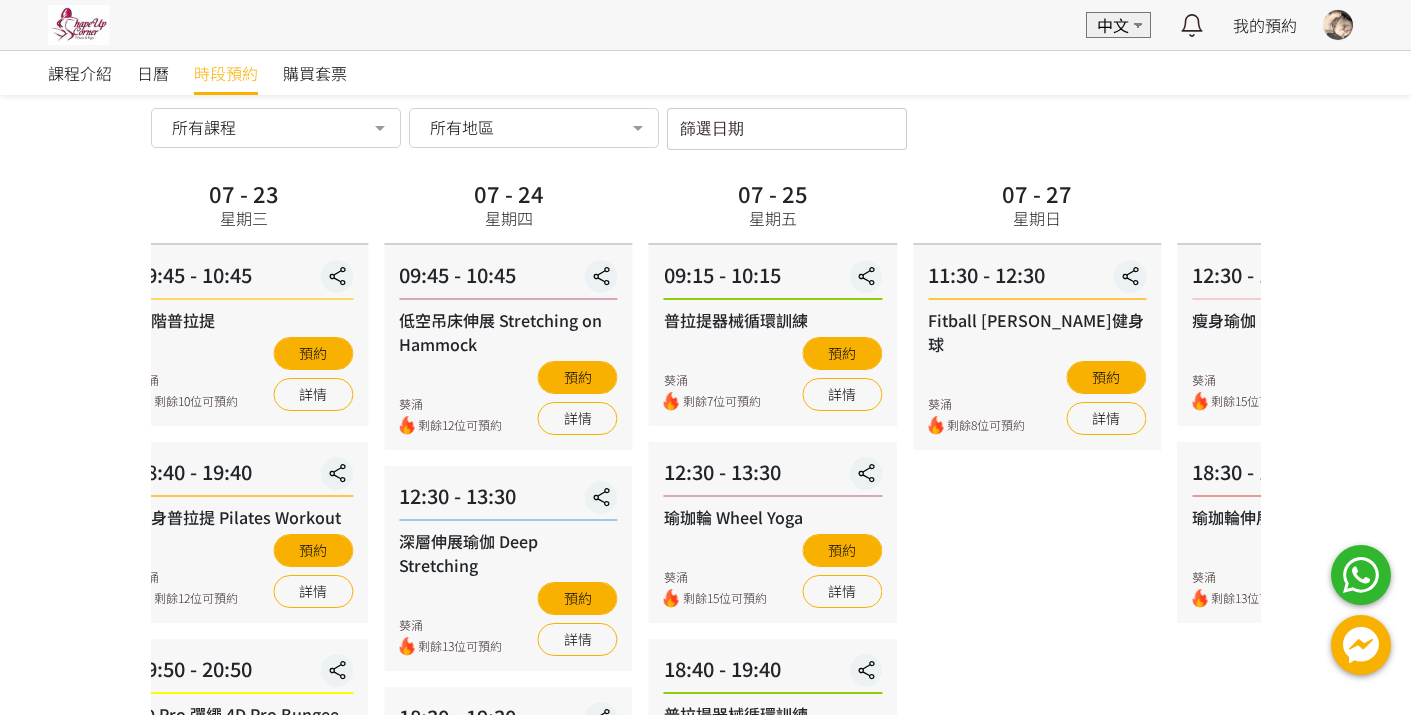 click on "07 -
27
星期日
11:30 - 12:30
Fitball 平衡健身球
葵涌
剩餘8位可預約
預約
詳情" at bounding box center (1037, 619) 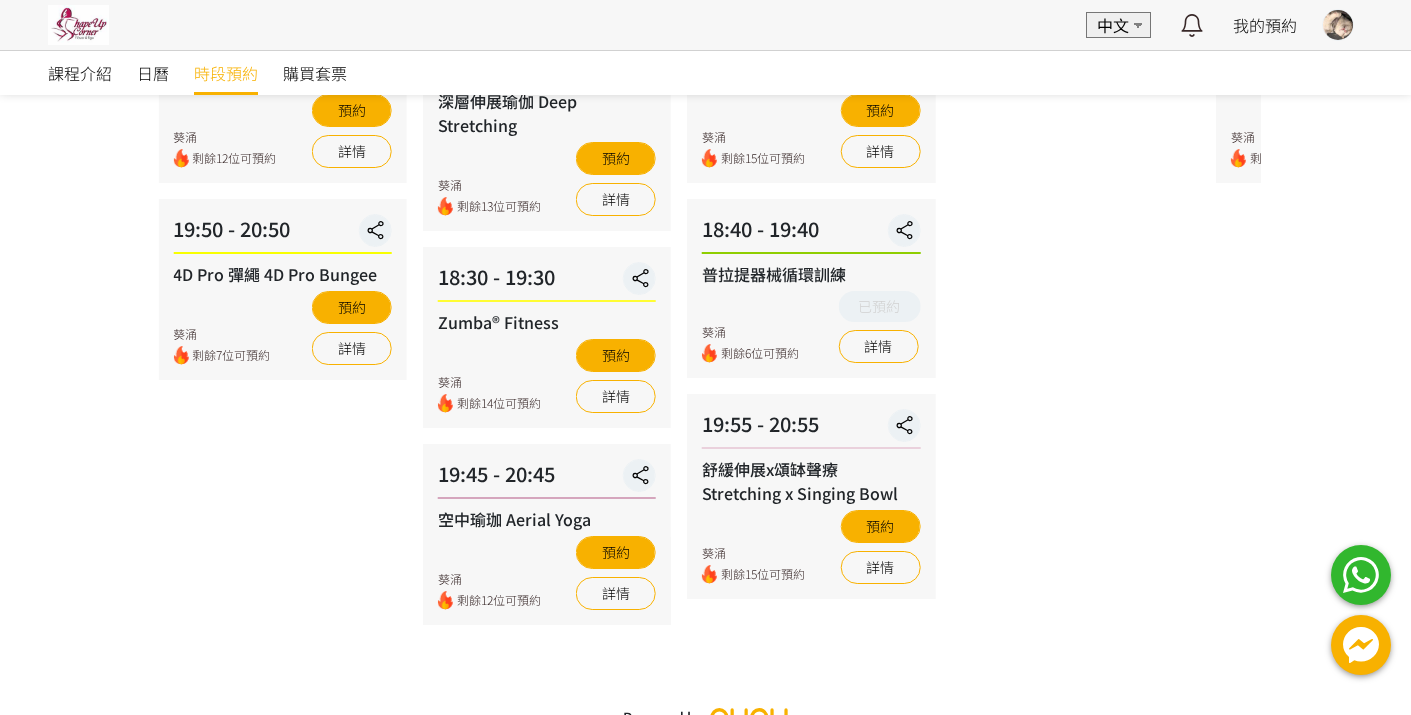 scroll, scrollTop: 510, scrollLeft: 0, axis: vertical 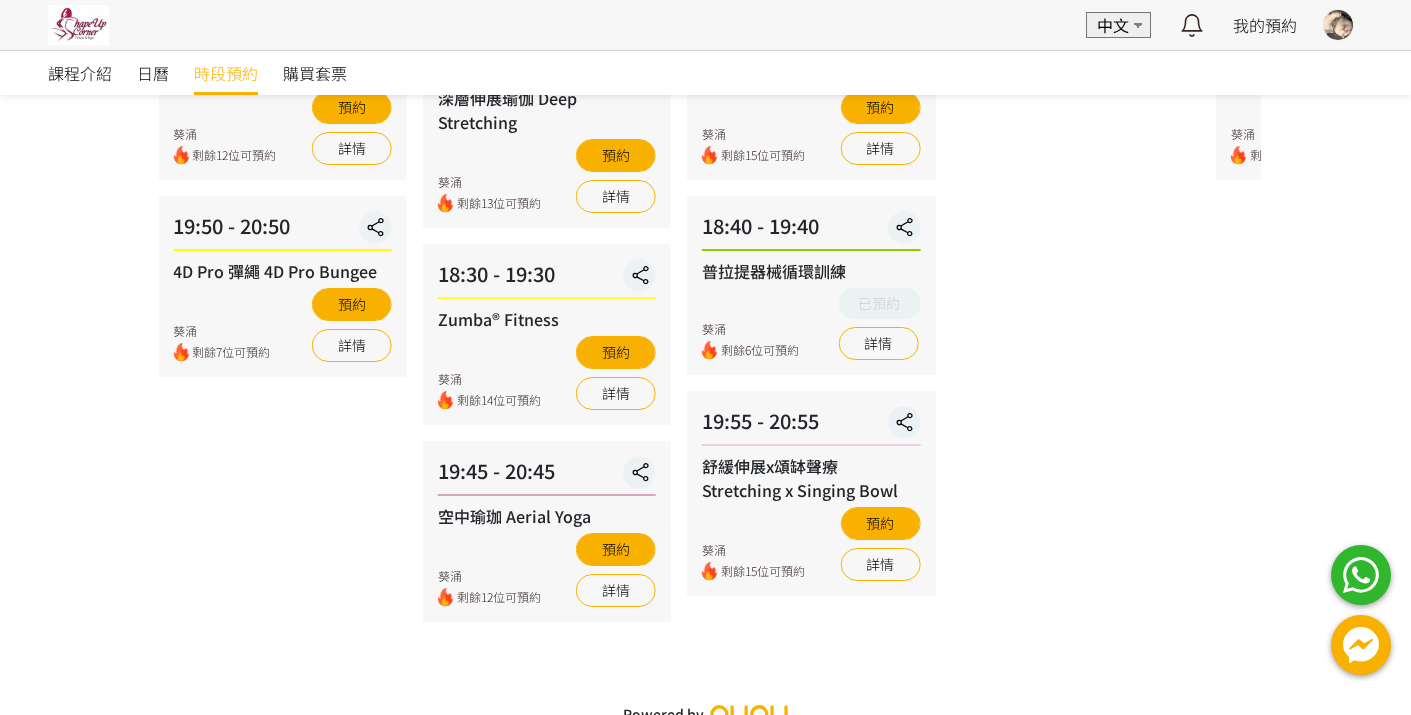 click at bounding box center [1338, 25] 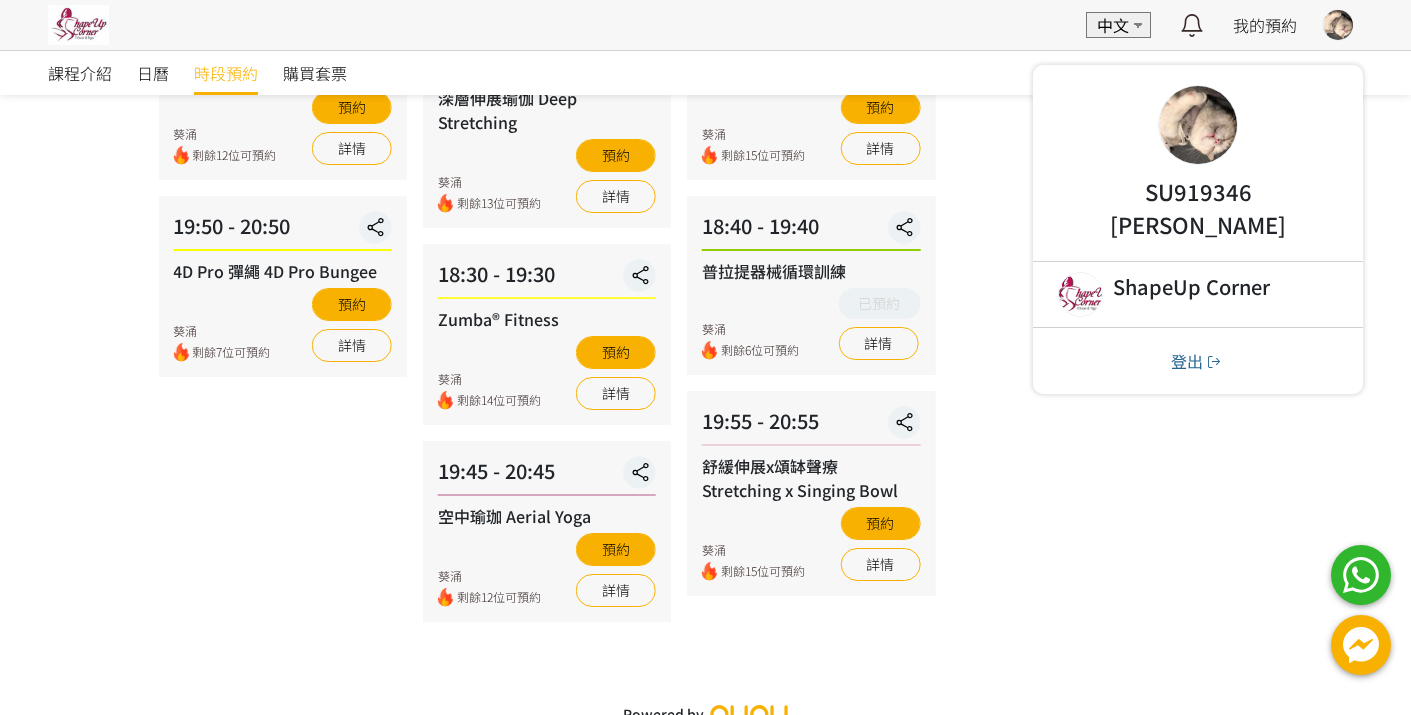 click at bounding box center [1338, 25] 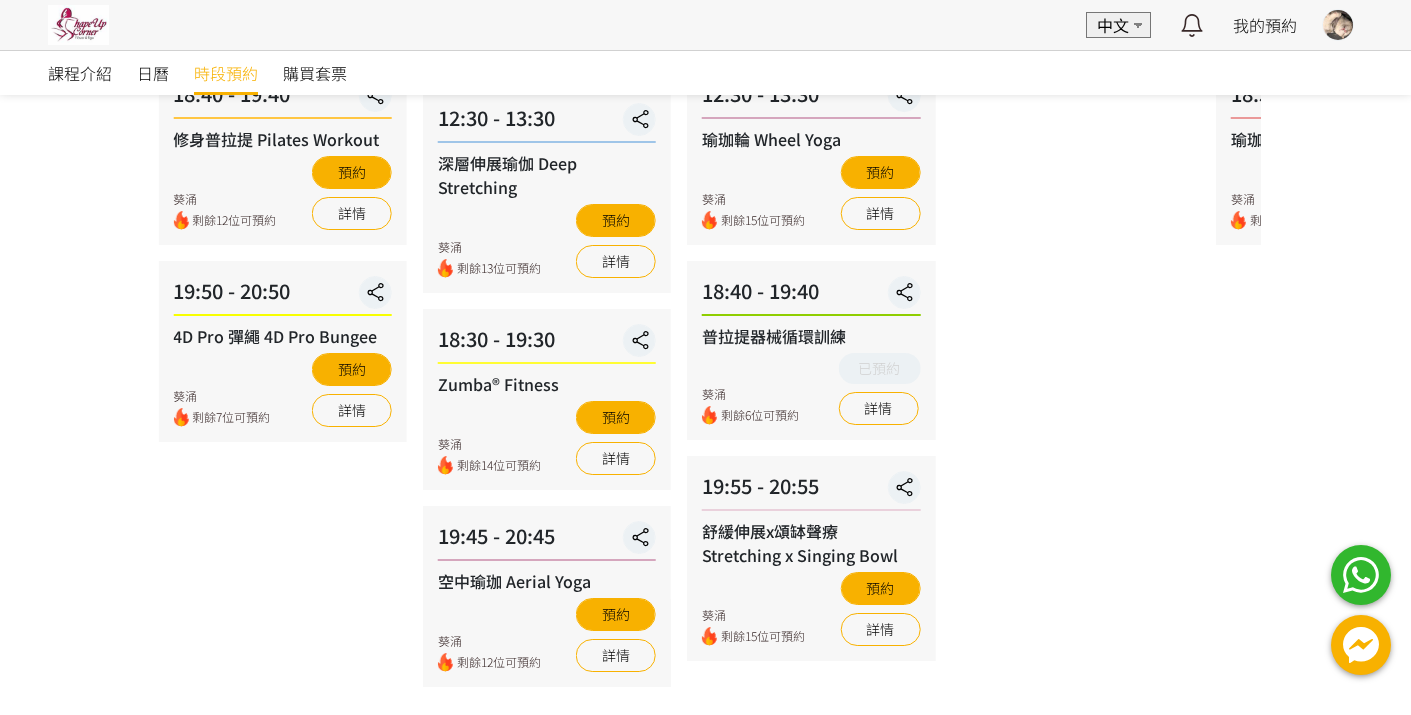 scroll, scrollTop: 424, scrollLeft: 0, axis: vertical 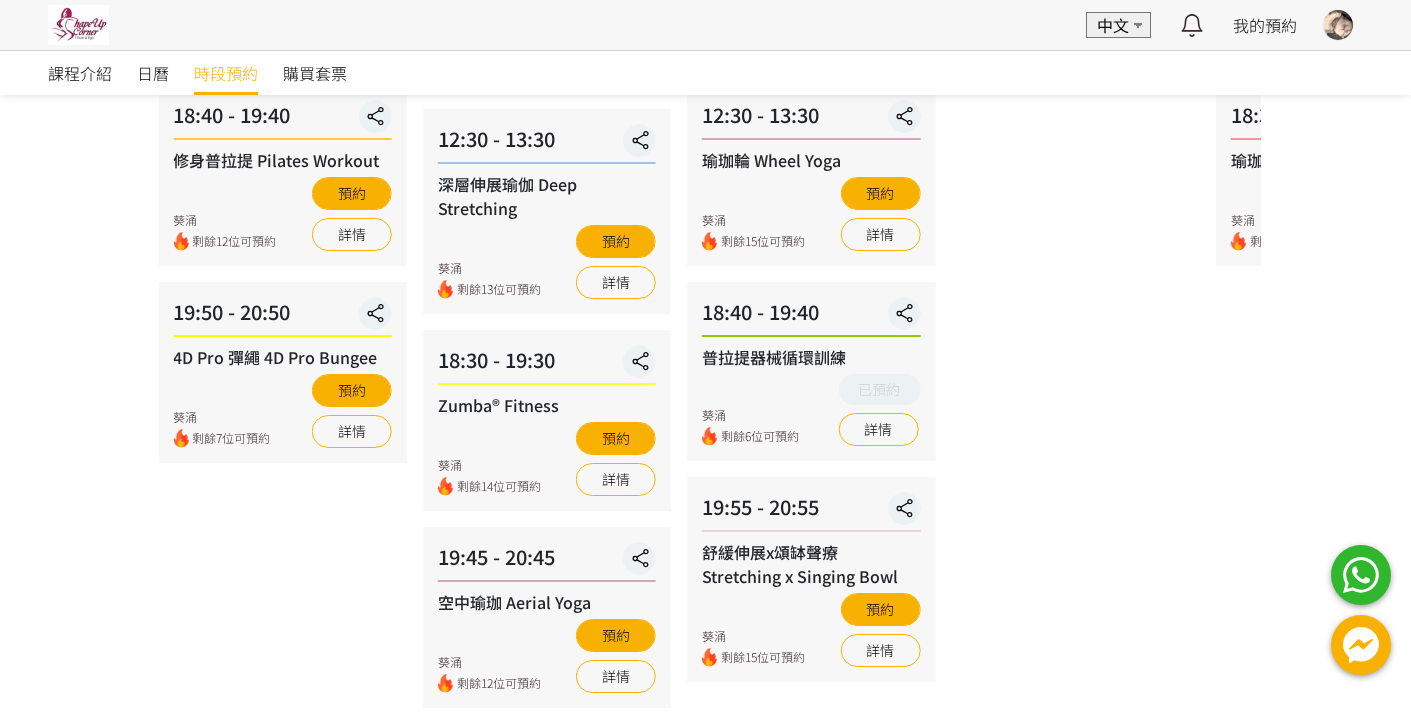 click at bounding box center [78, 25] 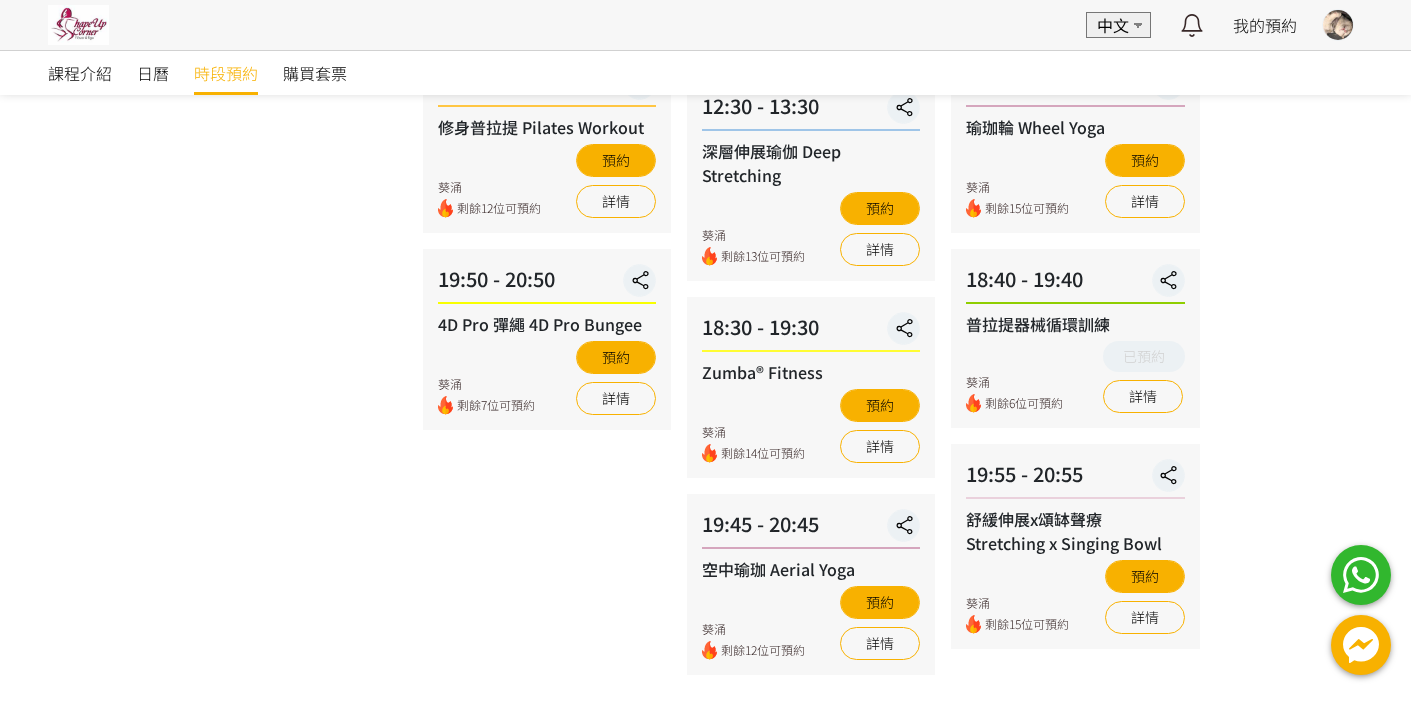 scroll, scrollTop: 470, scrollLeft: 0, axis: vertical 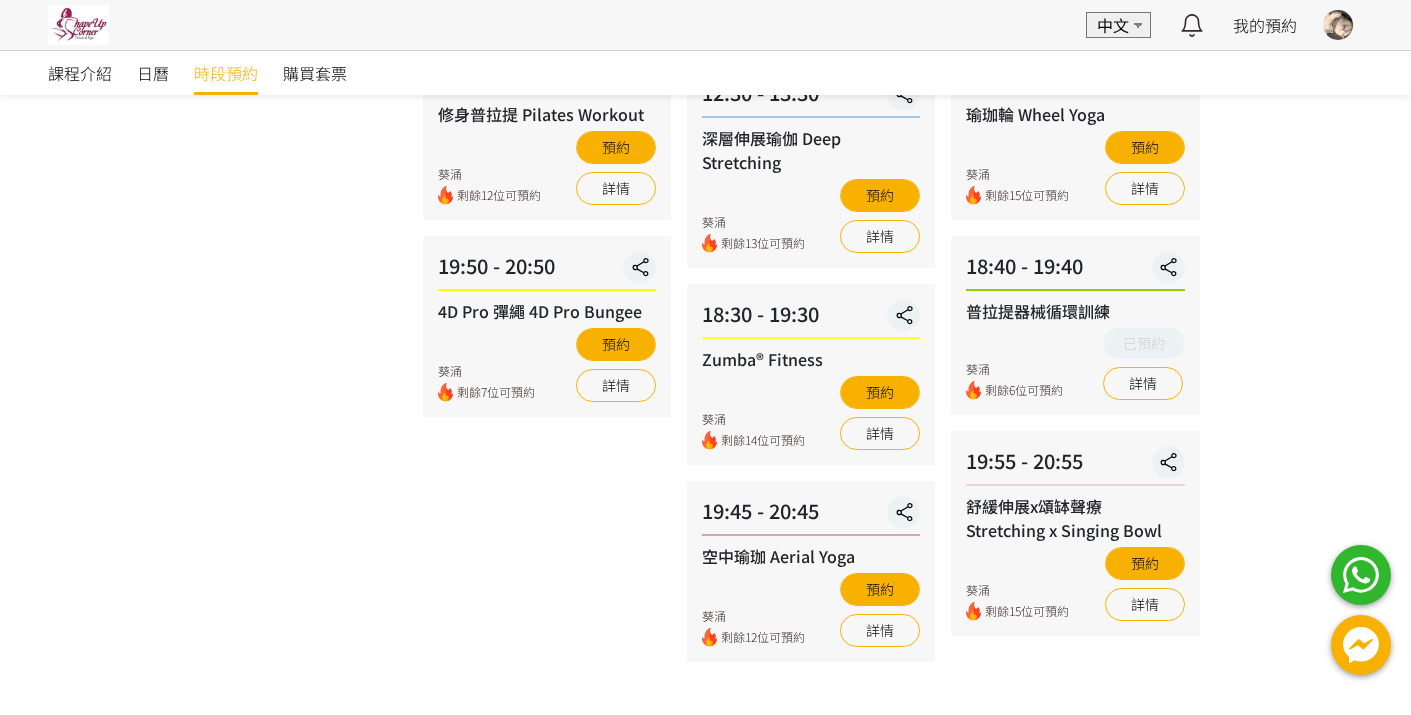 click at bounding box center [1338, 25] 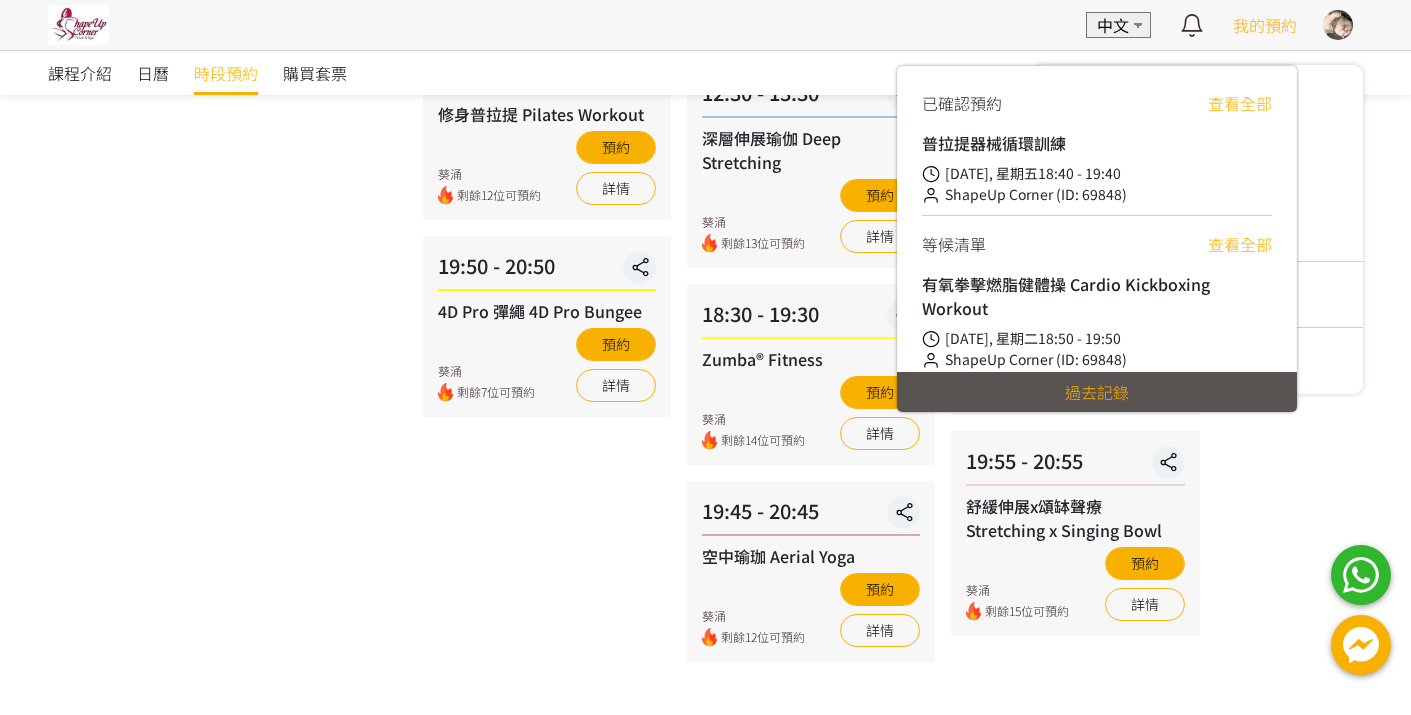 click on "我的預約" at bounding box center (1265, 25) 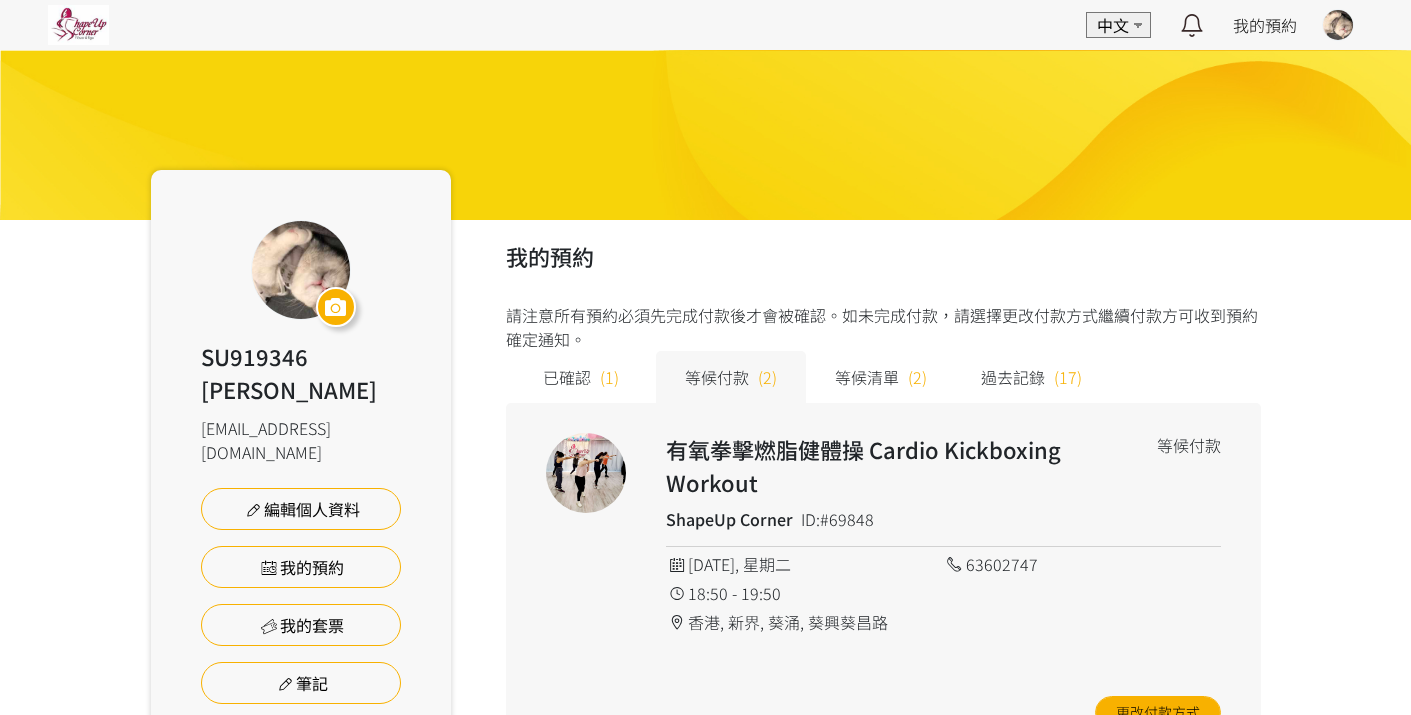 scroll, scrollTop: 0, scrollLeft: 0, axis: both 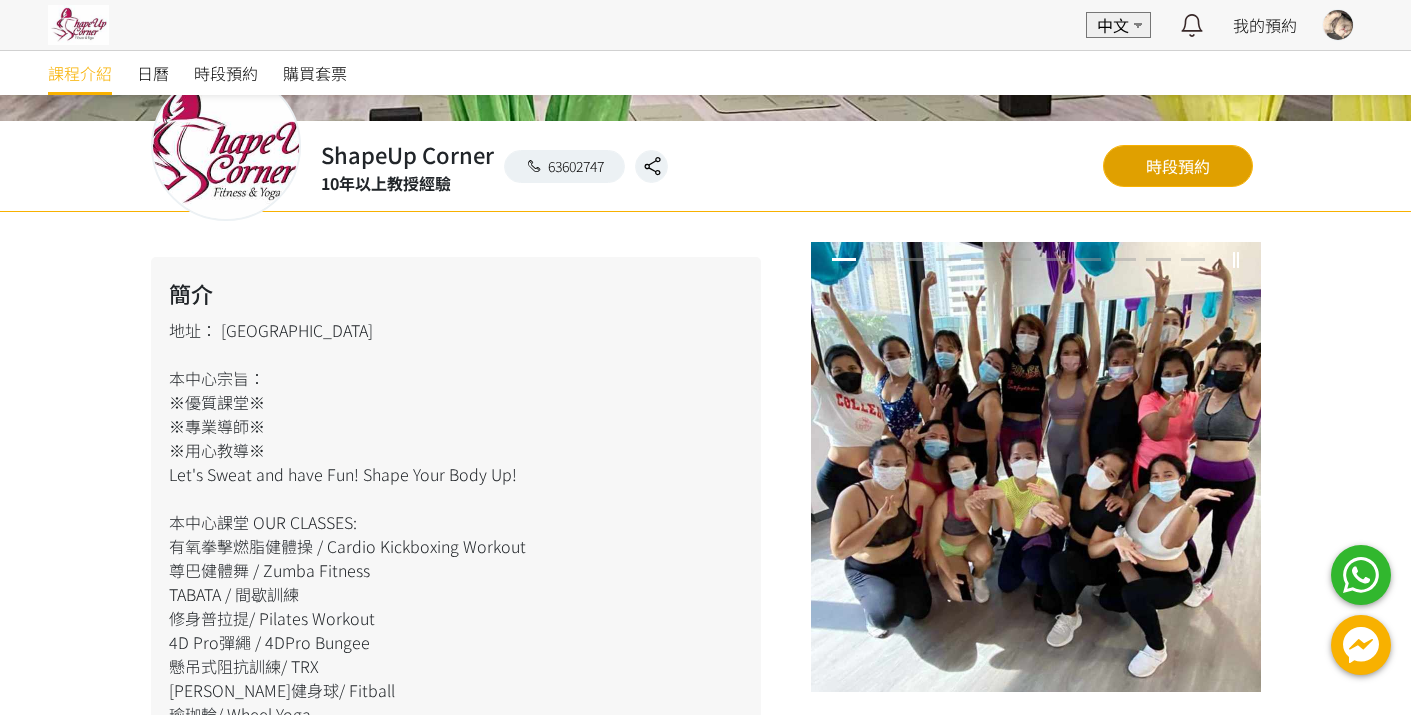 click on "時段預約" at bounding box center (1178, 166) 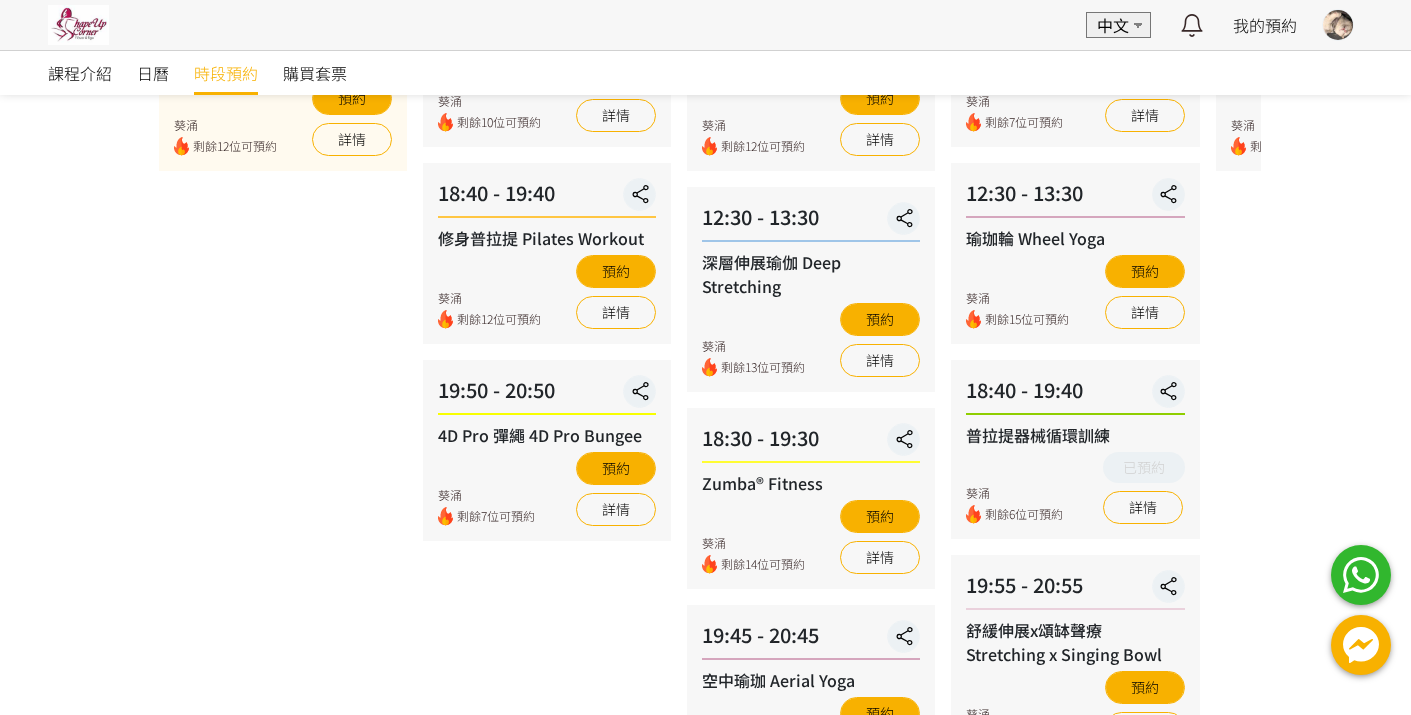 scroll, scrollTop: 363, scrollLeft: 0, axis: vertical 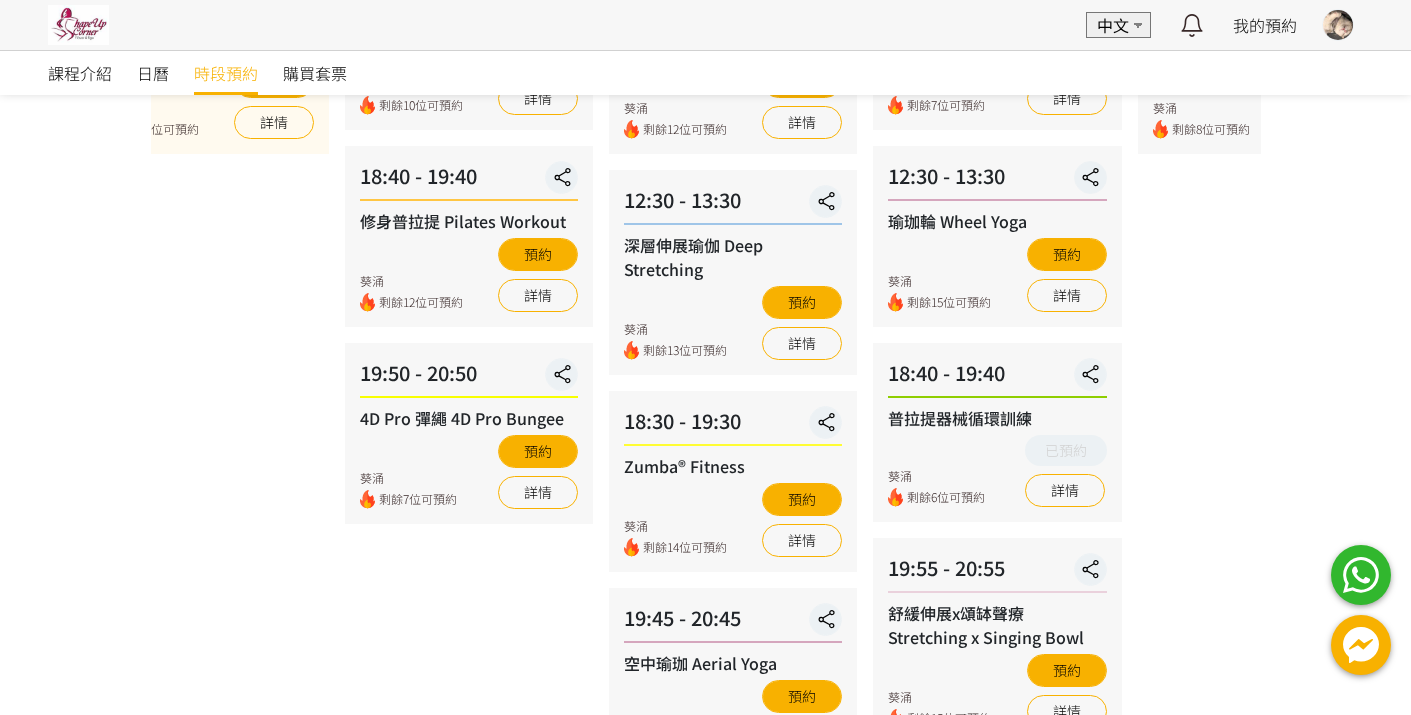 click on "07 -
23
星期三
09:45 - 10:45
初階普拉提
葵涌
剩餘10位可預約
預約
詳情
18:40 - 19:40
修身普拉提 Pilates Workout
葵涌
剩餘12位可預約
預約
詳情
19:50 - 20:50
4D Pro 彈繩 4D Pro Bungee
葵涌
剩餘7位可預約
預約
詳情" at bounding box center (469, 323) 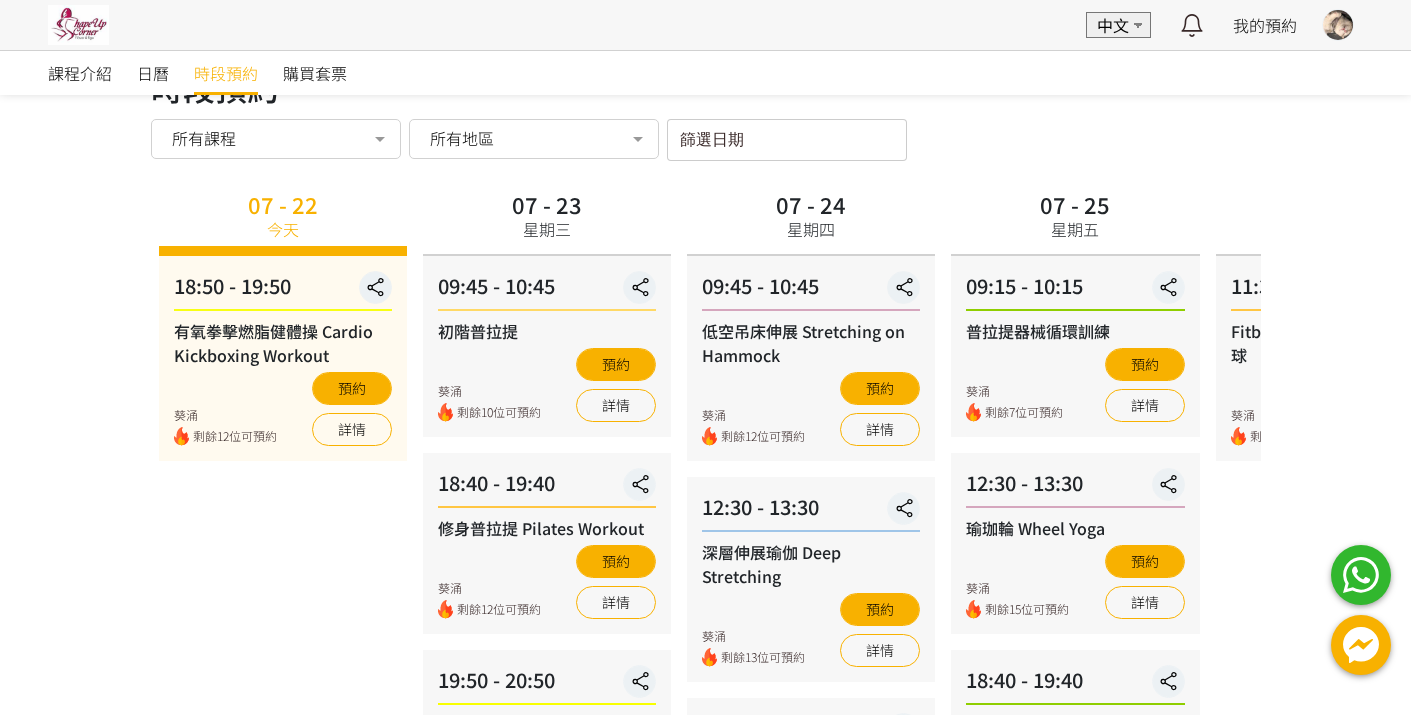 scroll, scrollTop: 45, scrollLeft: 0, axis: vertical 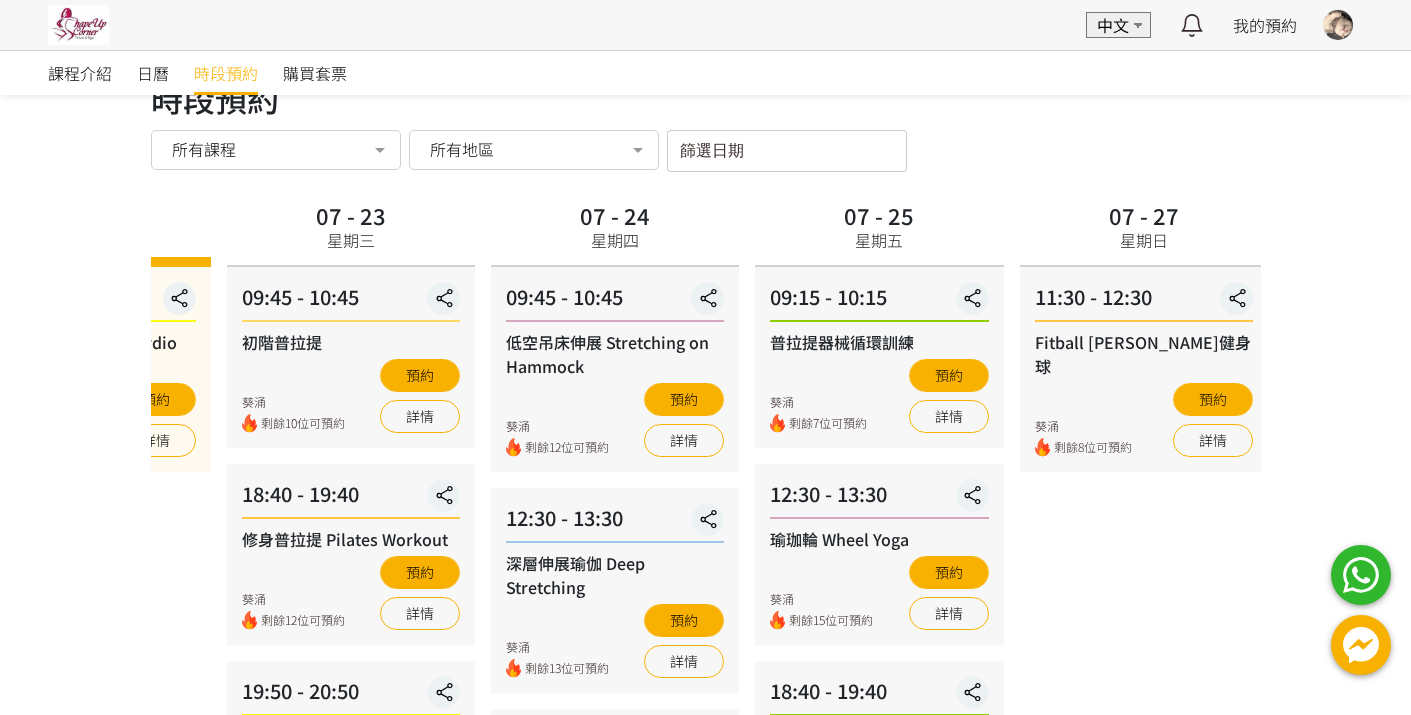 click on "課程介紹   日曆   時段預約   購買套票
時段預約
時段預約
所有課程         所有課程   有氧拳擊燃脂健體操 Cardio Kickboxing Workout   初階普拉提   修身普拉提 Pilates Workout   4D Pro 彈繩 4D Pro Bungee   低空吊床伸展 Stretching on Hammock   深層伸展瑜伽 Deep Stretching   Zumba® Fitness   空中瑜珈 Aerial Yoga   普拉提器械循環訓練   瑜珈輪 Wheel Yoga   舒緩伸展x頌缽聲療 Stretching x Singing Bowl   Fitball 平衡健身球   瘦身瑜伽 Slim Yoga   瑜珈輪伸展   1.15hr Zumba Fitness x Stretching     No elements found. Consider changing the search query.   List is empty.                  所有地區         所有地區   葵興葵昌路     No elements found. Consider changing the search query.   List is empty.
篩選日期
July
2025
Sun
Mon
Tue
Wed
Thu
Fri" at bounding box center [705, 602] 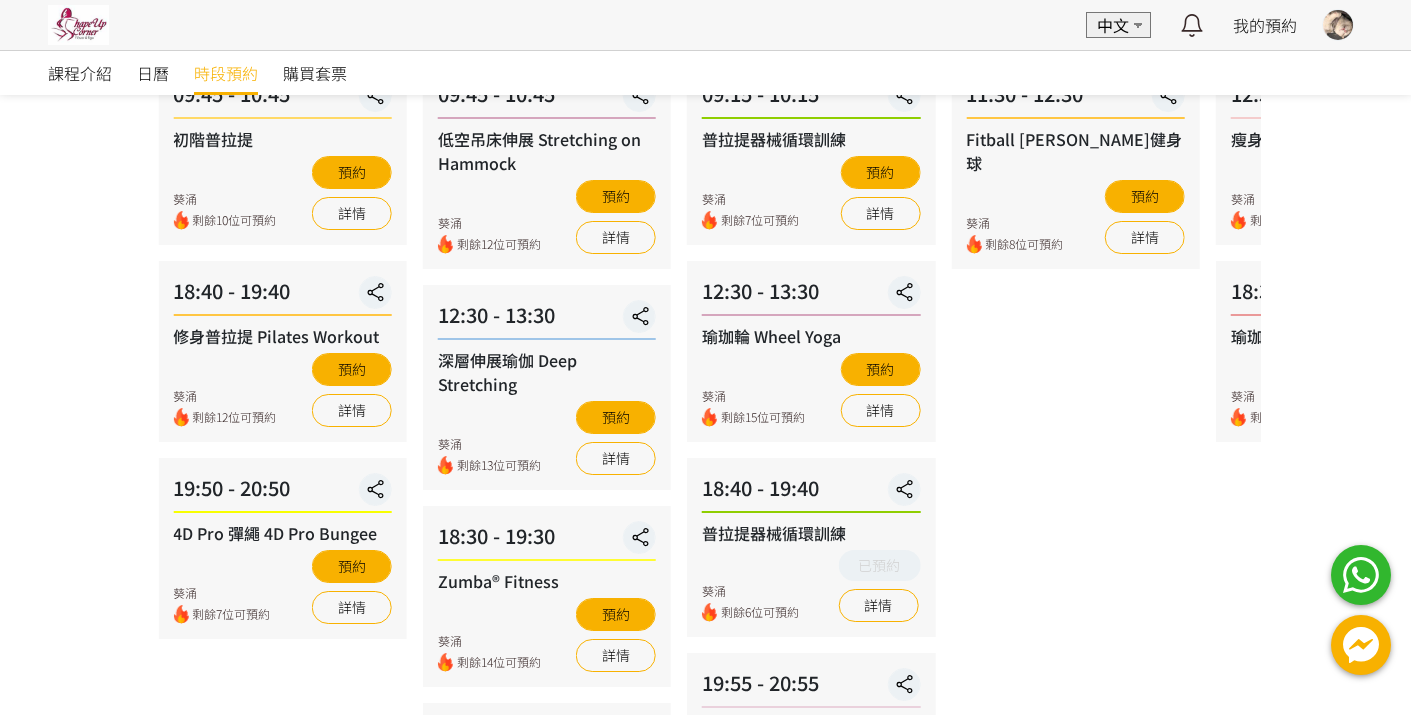 scroll, scrollTop: 242, scrollLeft: 0, axis: vertical 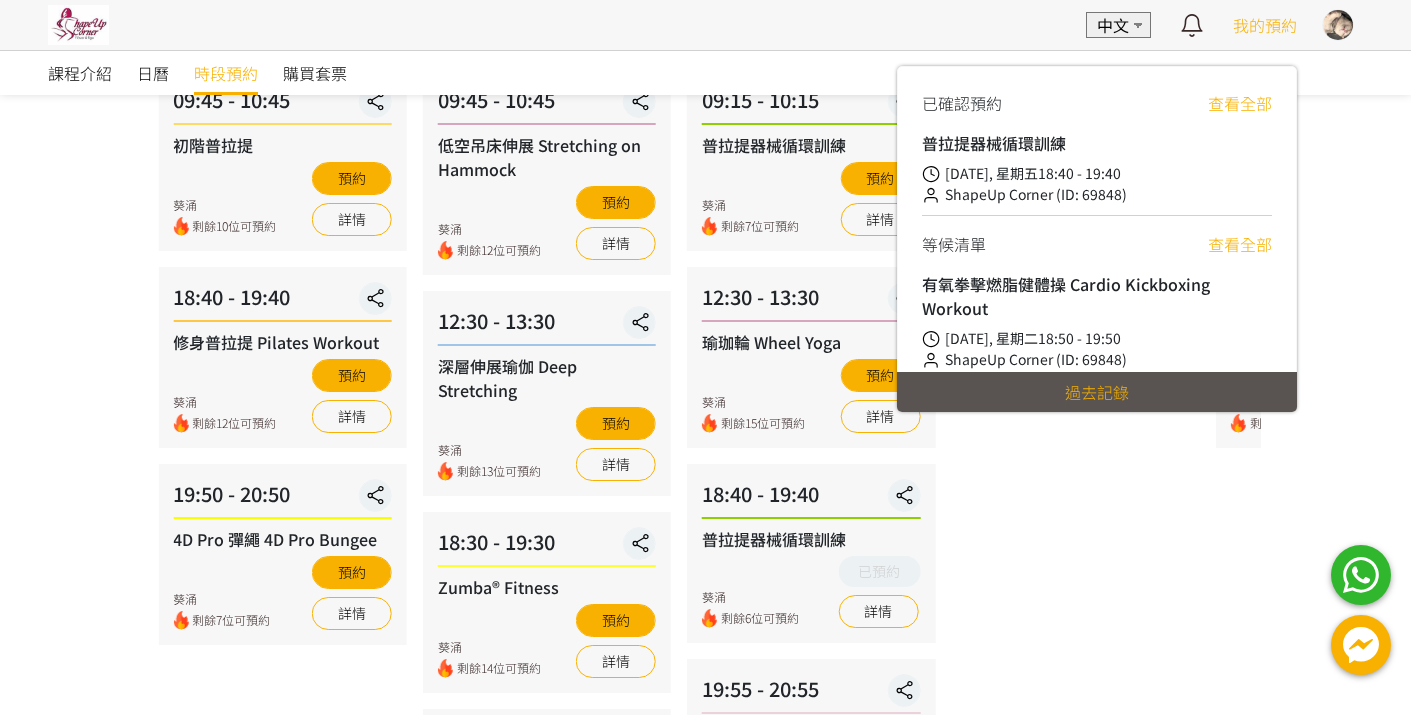 click on "我的預約" at bounding box center [1265, 25] 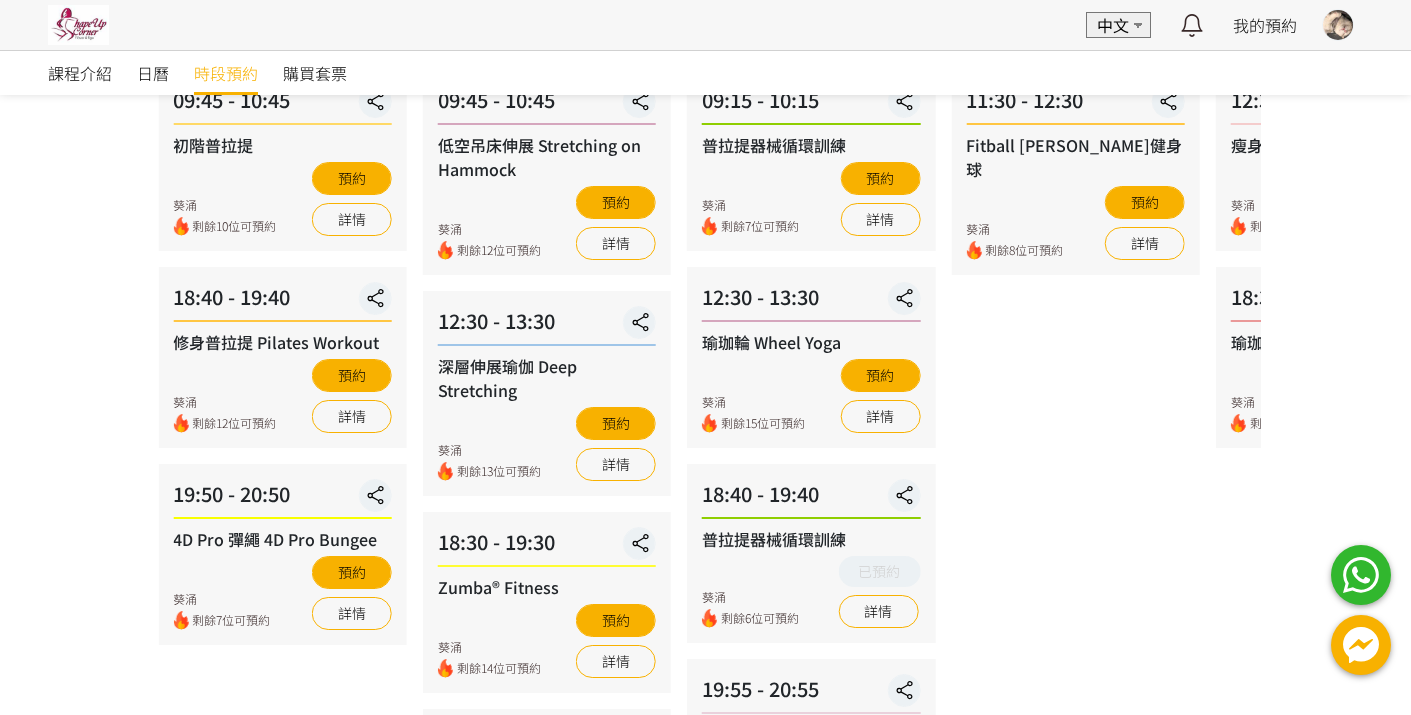 click on "07 -
27
星期日
11:30 - 12:30
Fitball 平衡健身球
葵涌
剩餘8位可預約
預約
詳情" at bounding box center (1075, 444) 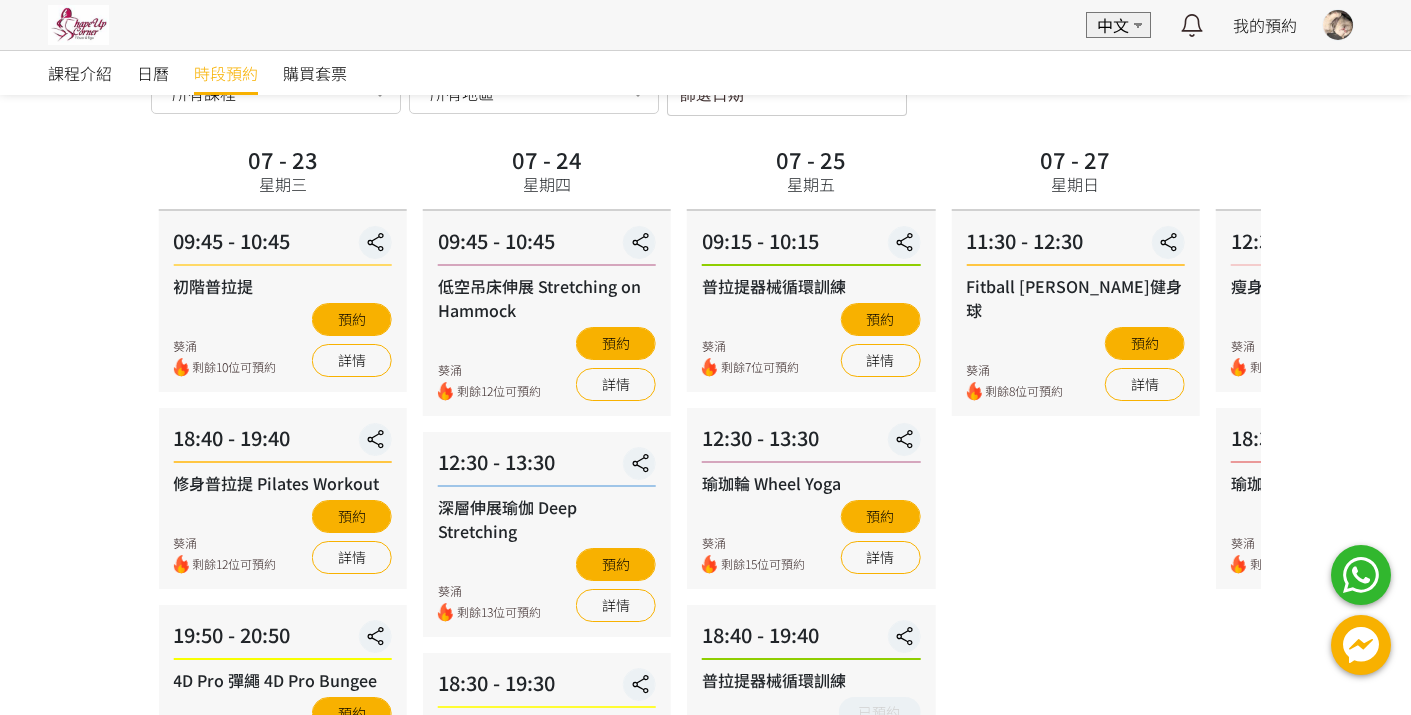 scroll, scrollTop: 101, scrollLeft: 0, axis: vertical 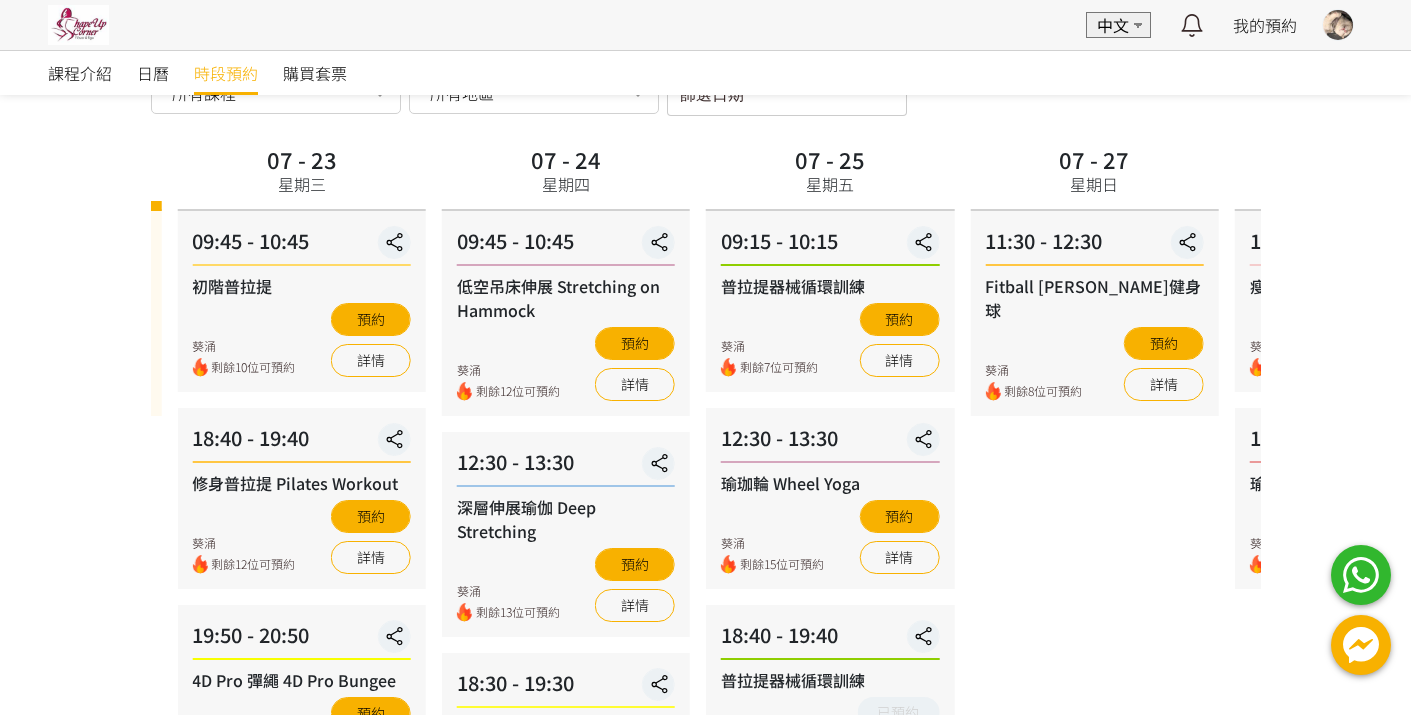 click on "07 -
27
星期日
11:30 - 12:30
Fitball 平衡健身球
葵涌
剩餘8位可預約
預約
詳情" at bounding box center (1094, 585) 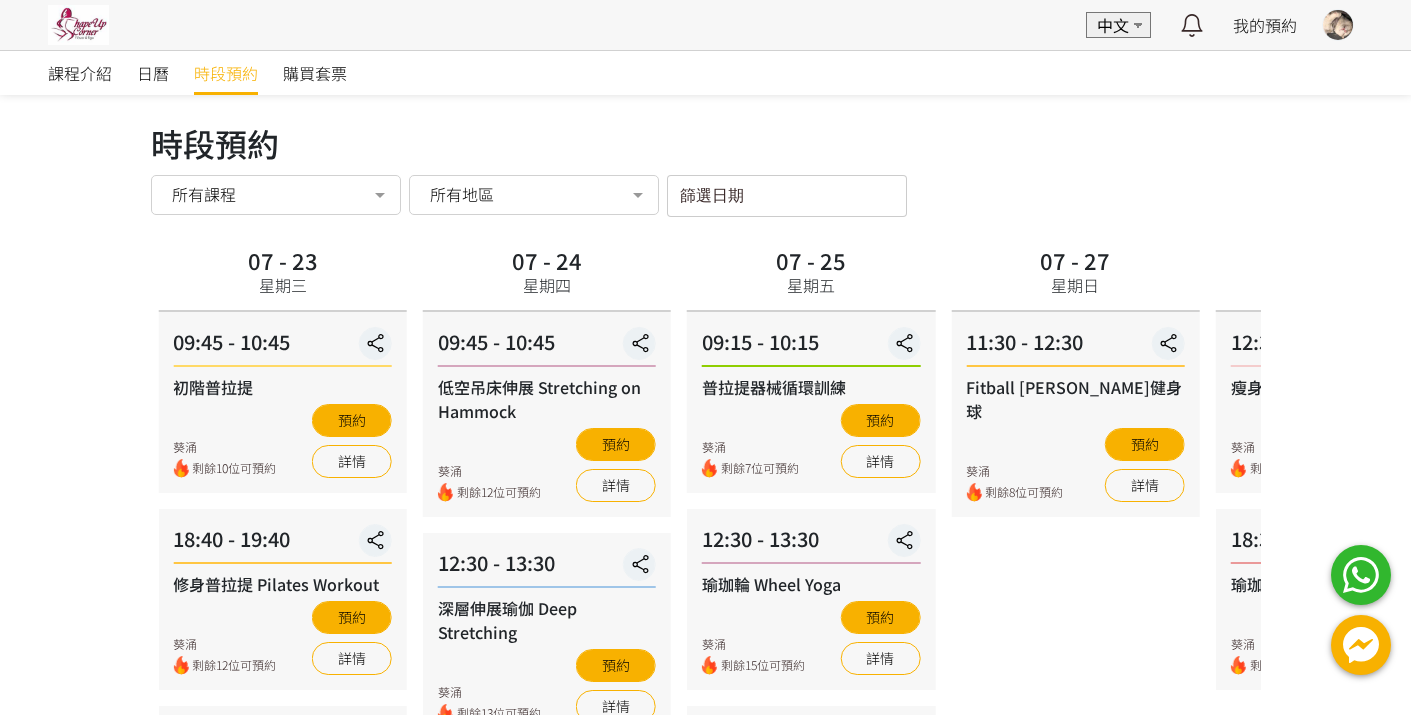scroll, scrollTop: 0, scrollLeft: 0, axis: both 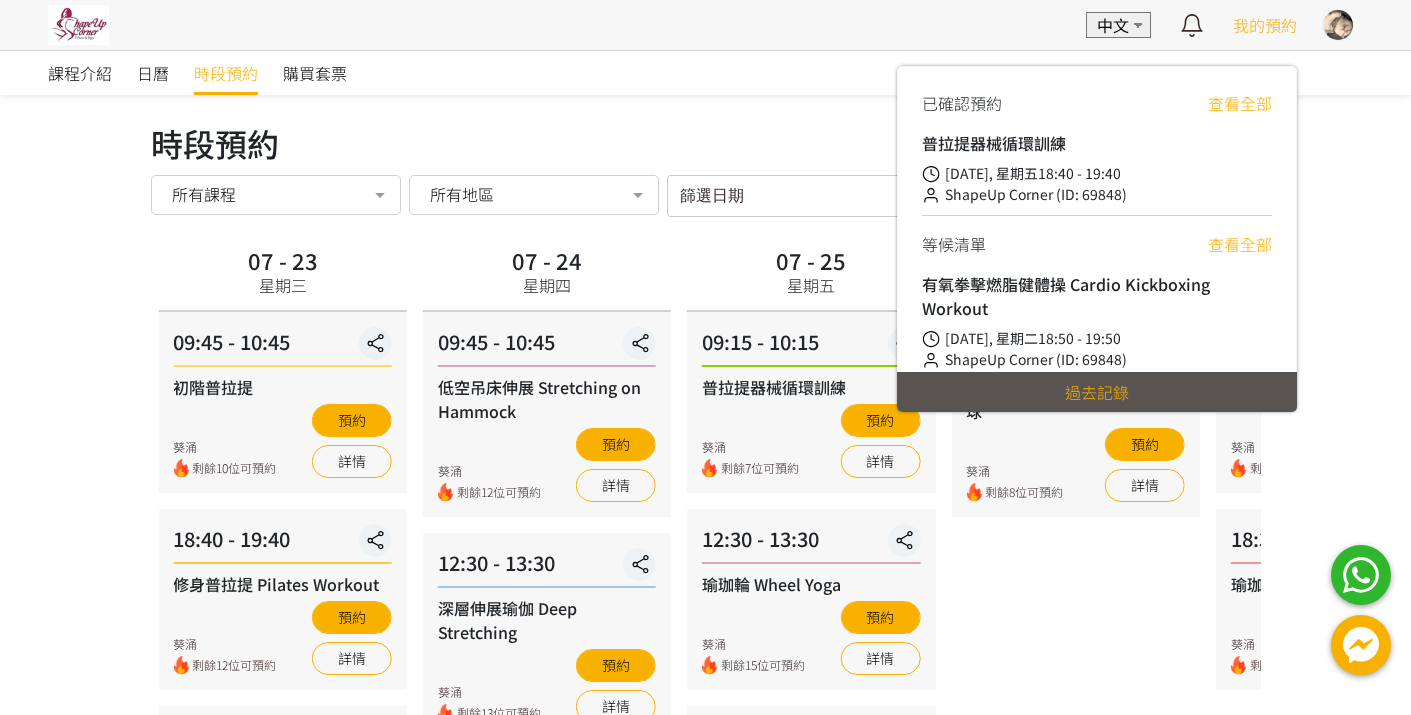 click on "[DATE], 星期五18:40 - 19:40" at bounding box center (1097, 173) 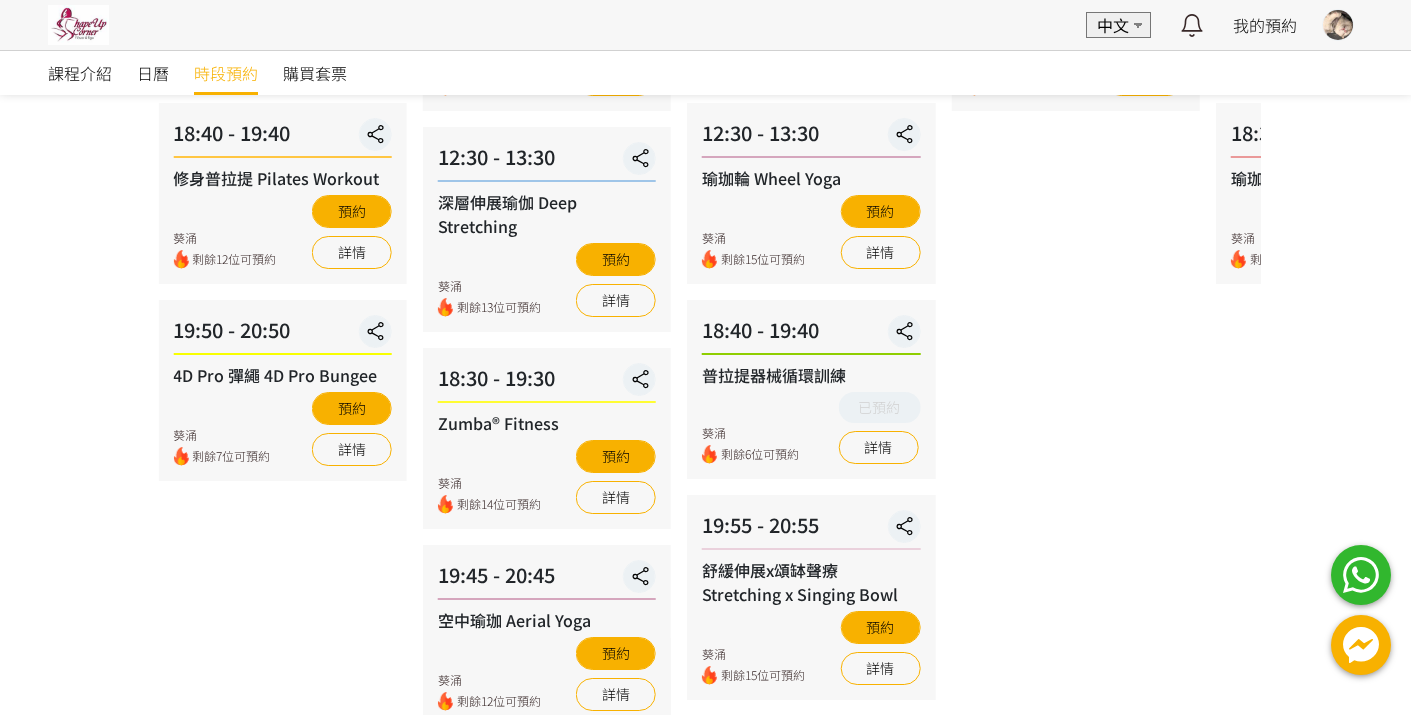 scroll, scrollTop: 412, scrollLeft: 0, axis: vertical 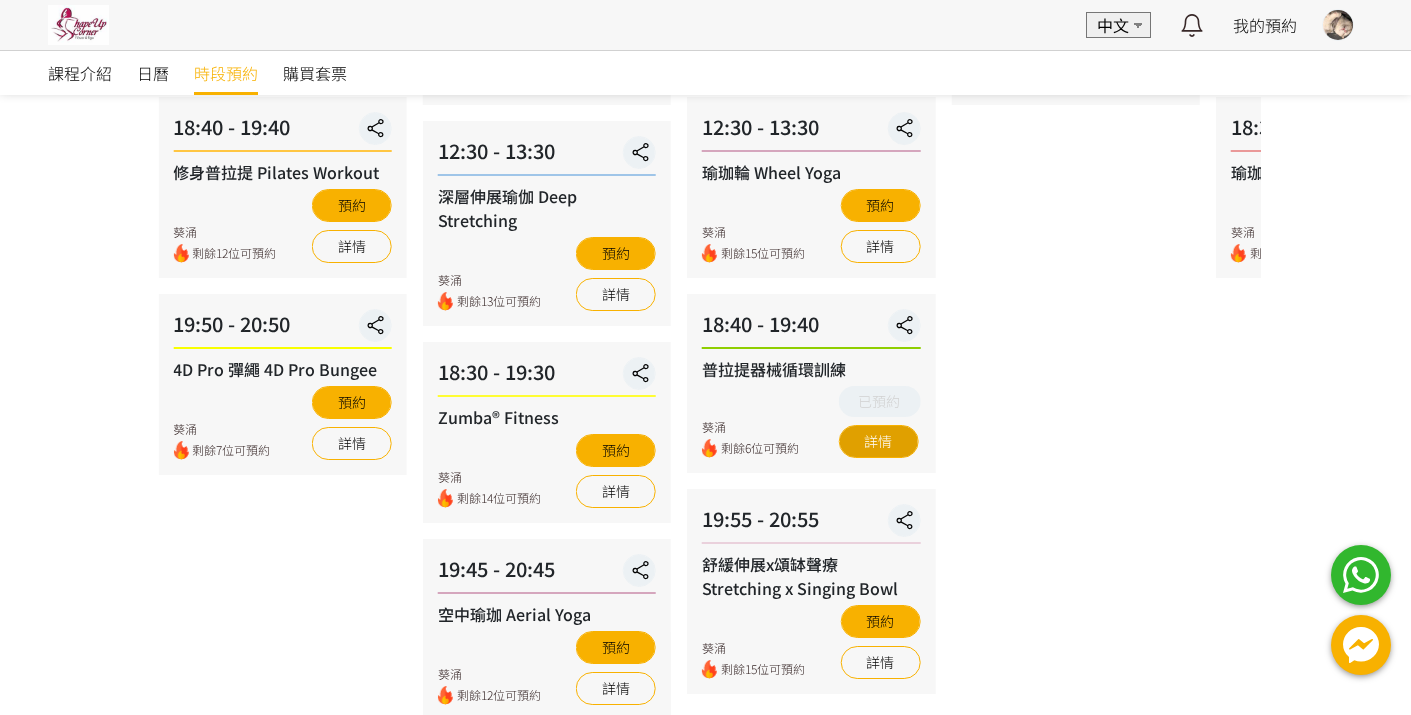 click on "詳情" at bounding box center [878, 441] 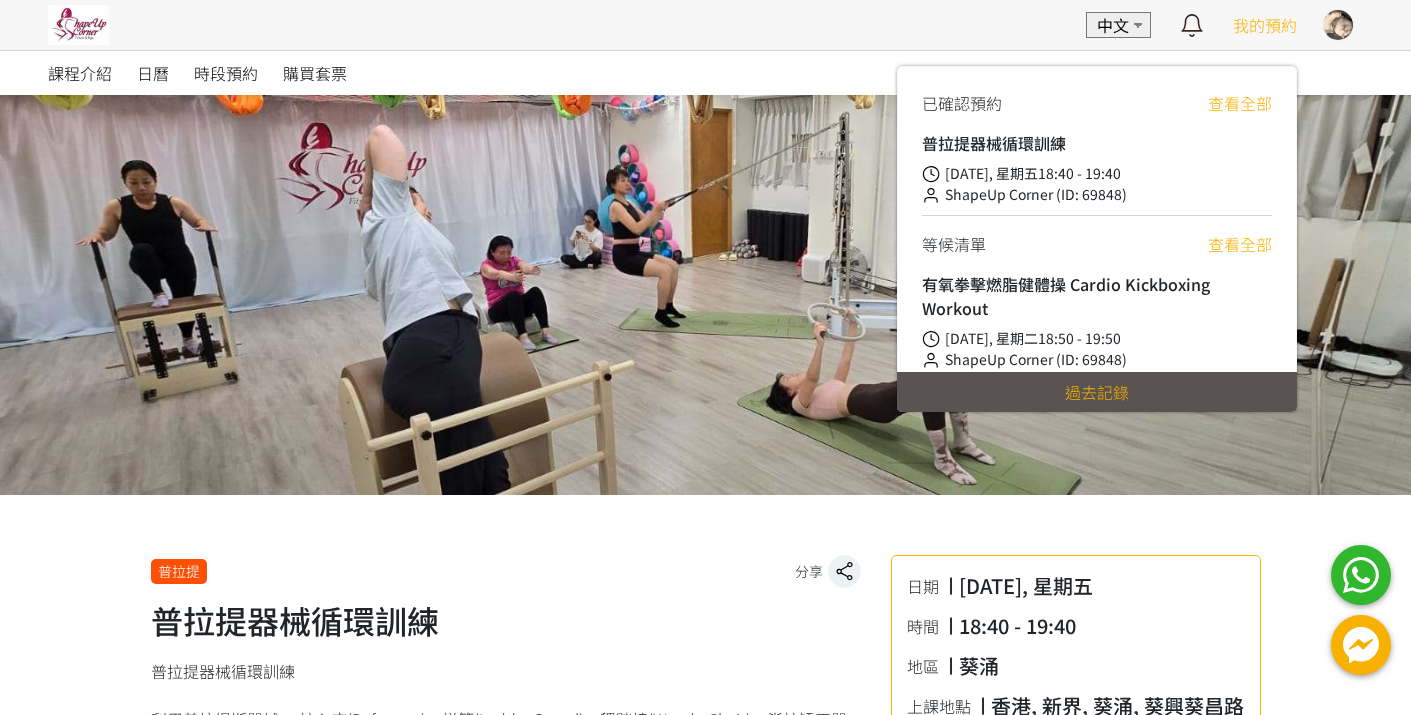 scroll, scrollTop: 0, scrollLeft: 0, axis: both 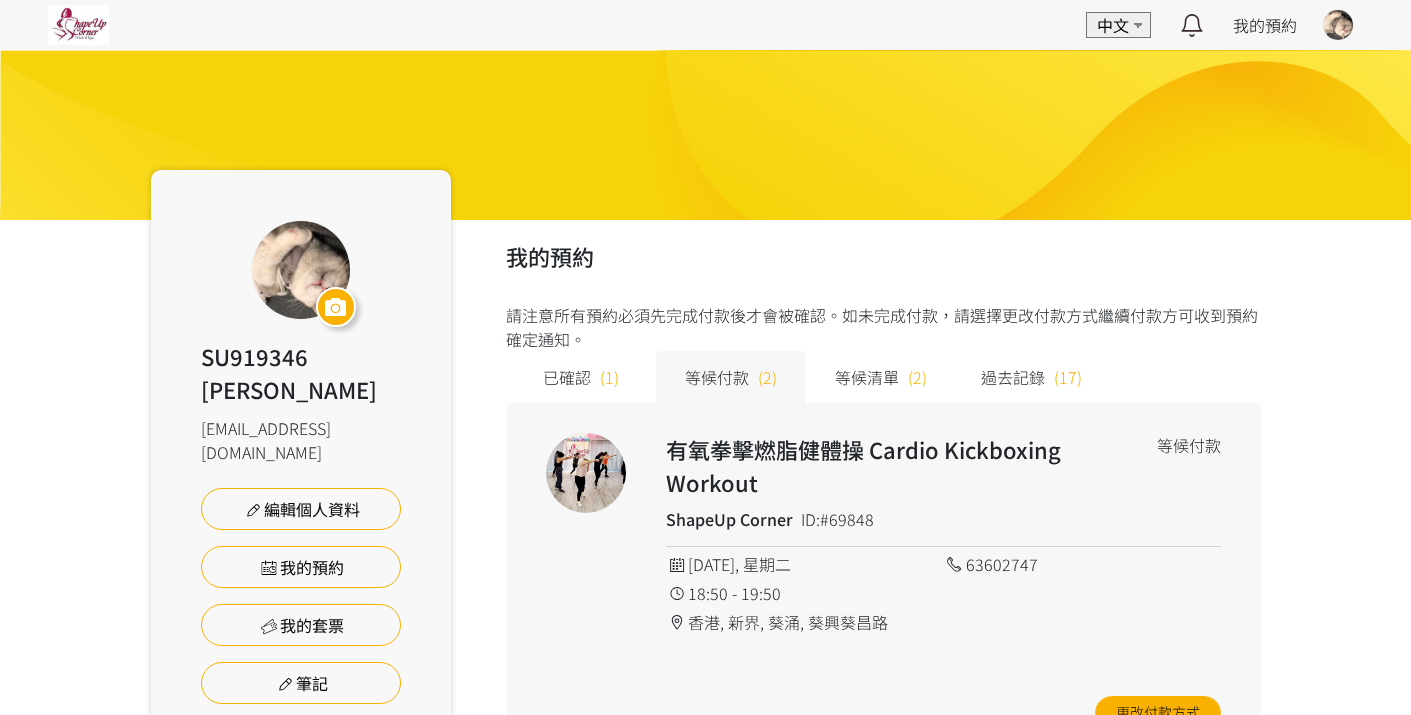 click at bounding box center (78, 25) 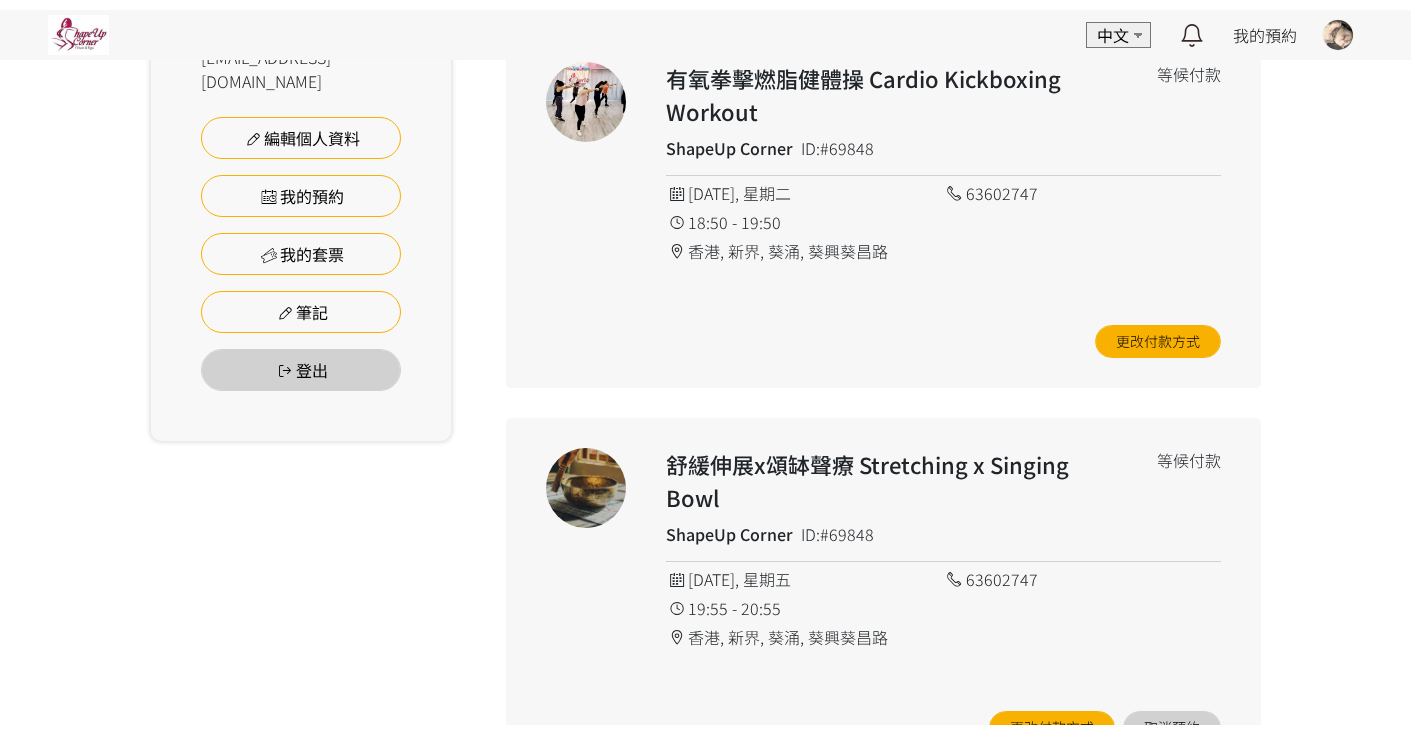 scroll, scrollTop: 380, scrollLeft: 0, axis: vertical 